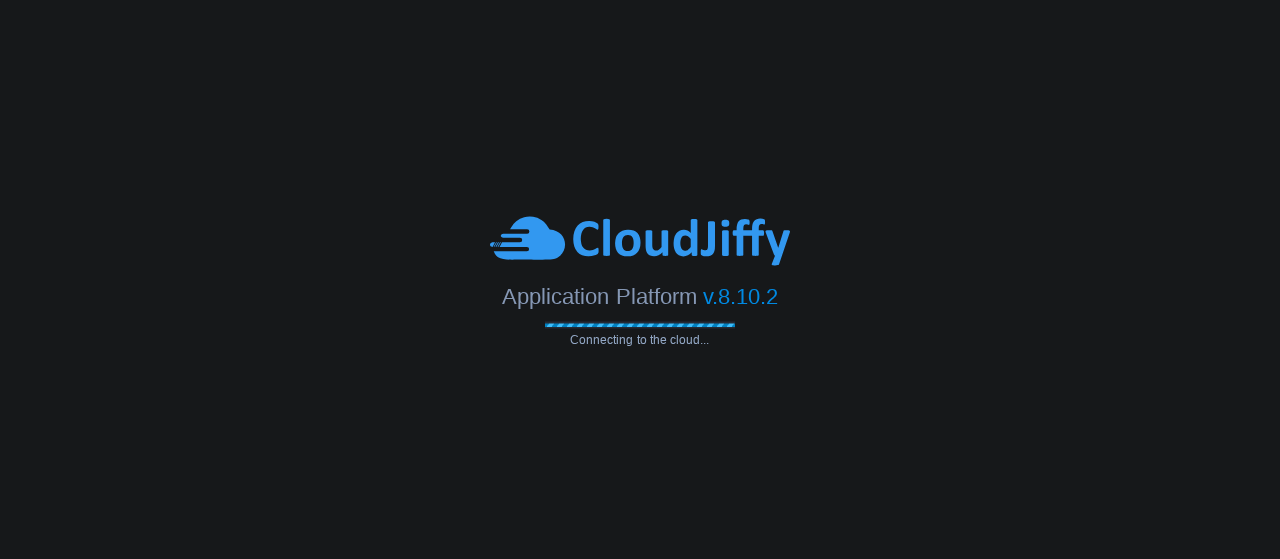 scroll, scrollTop: 0, scrollLeft: 0, axis: both 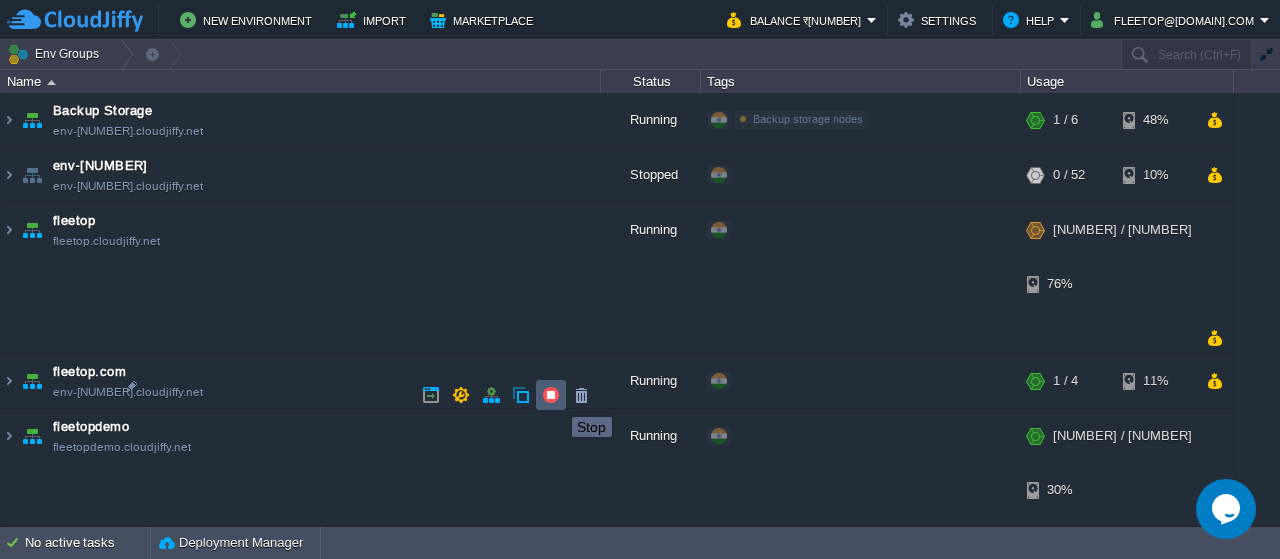 click at bounding box center (551, 395) 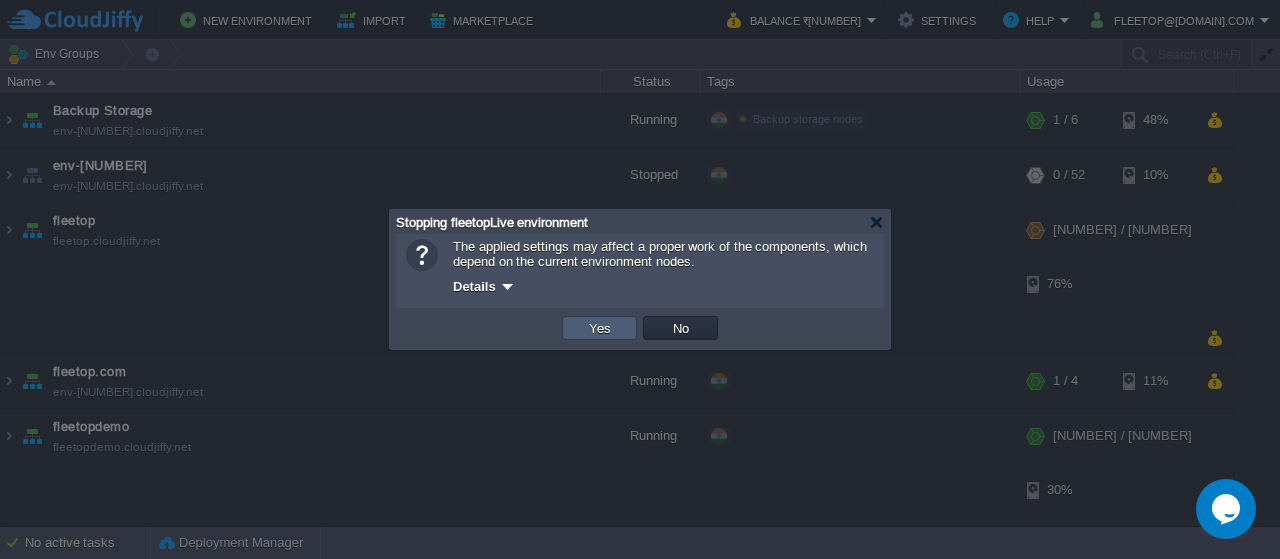 click on "Yes" at bounding box center [600, 328] 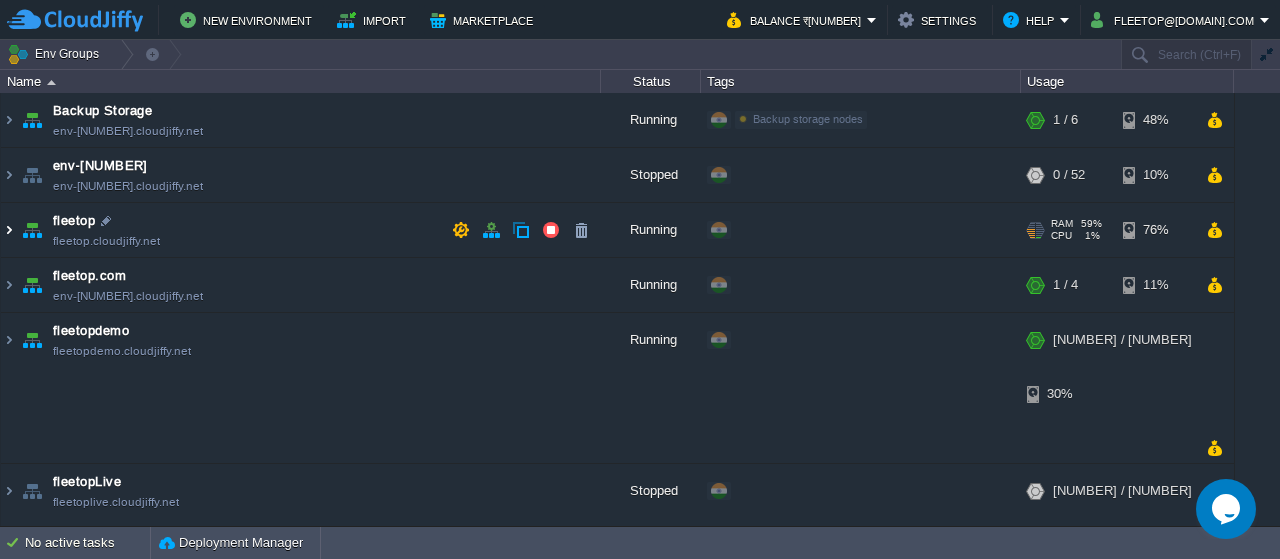 click at bounding box center [9, 230] 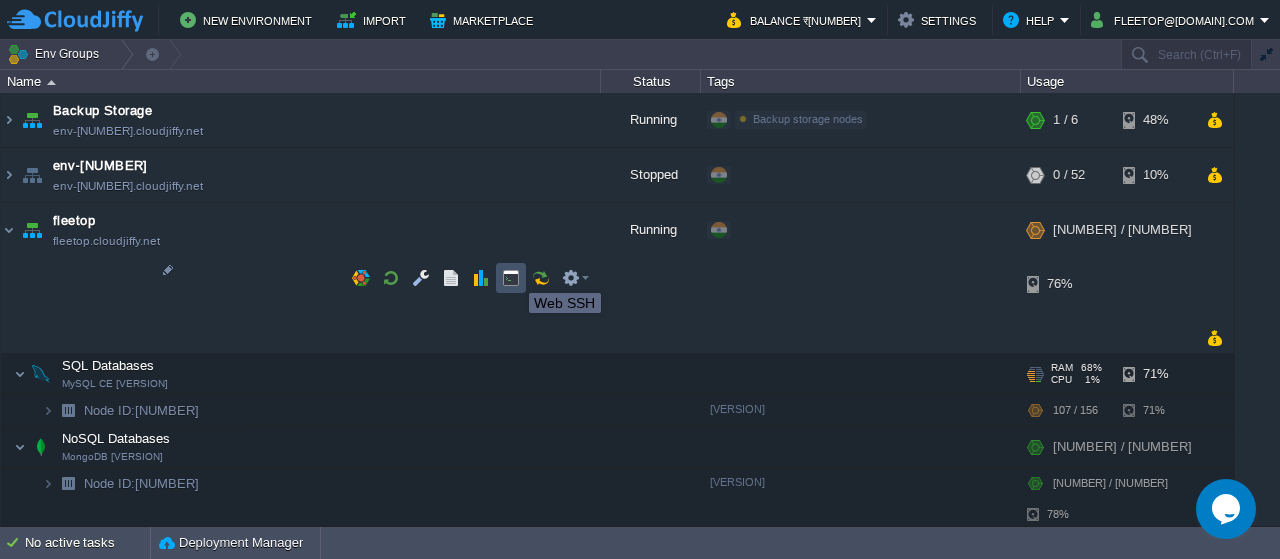 click at bounding box center (511, 278) 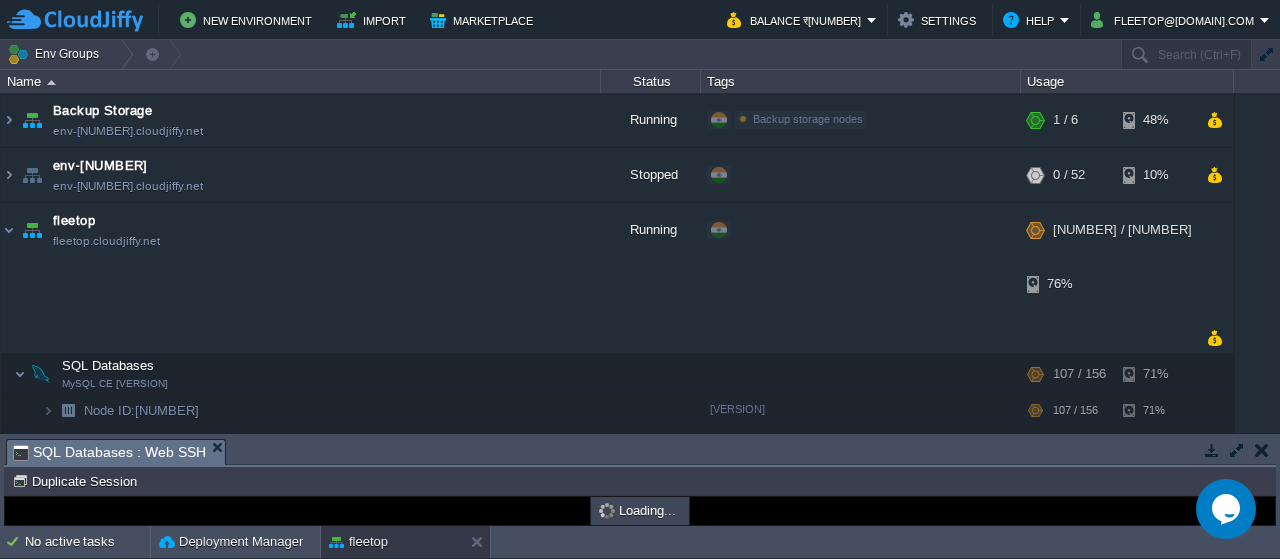 click on "Tasks Activity Log Archive Git / SVN SQL Databases : Web SSH   Node ID:[NUMBER] Duplicate Session Loading..." at bounding box center (640, 480) 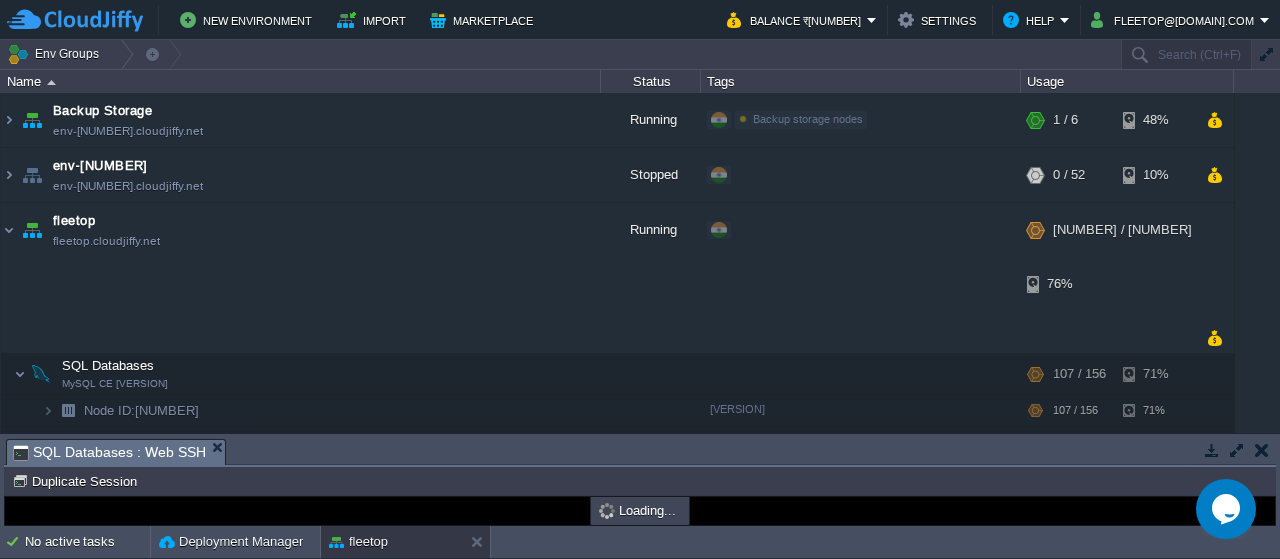 scroll, scrollTop: 0, scrollLeft: 0, axis: both 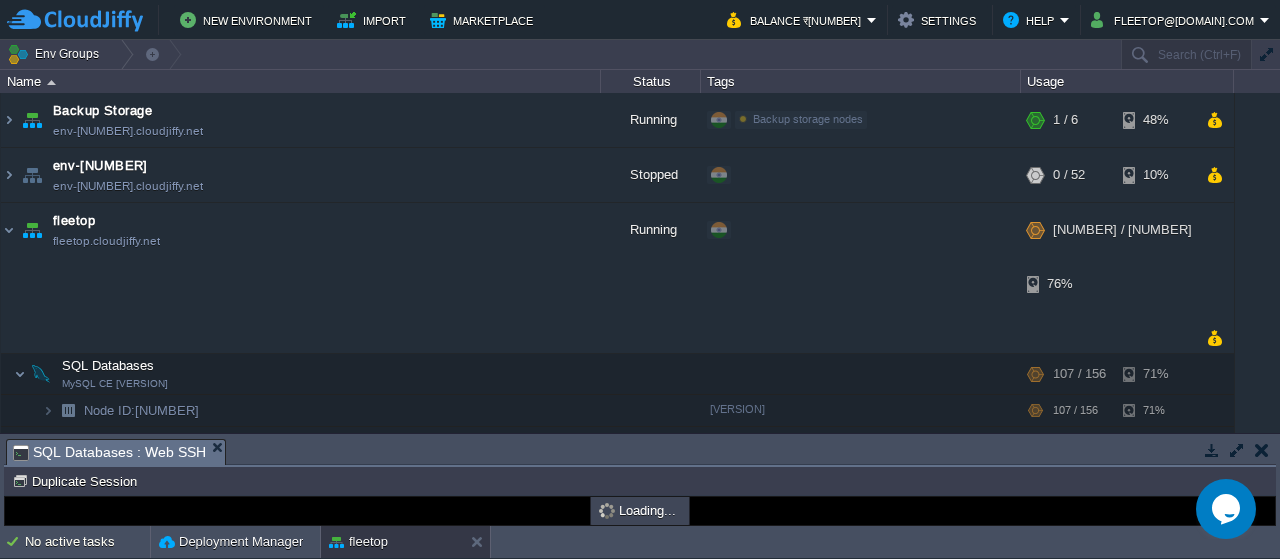 type on "#000000" 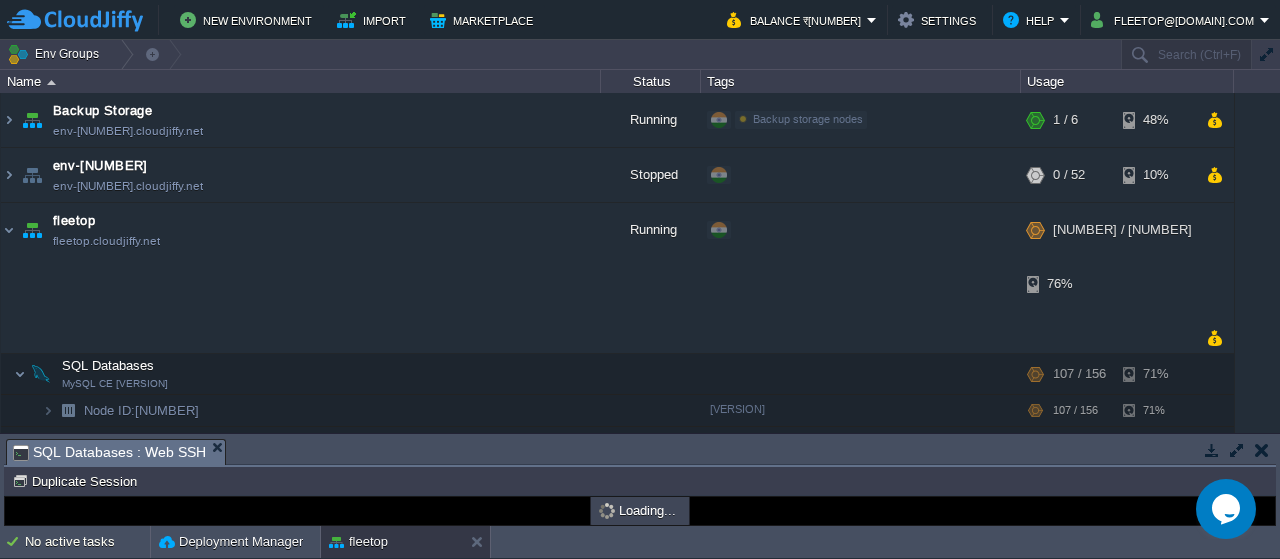 click at bounding box center (1237, 450) 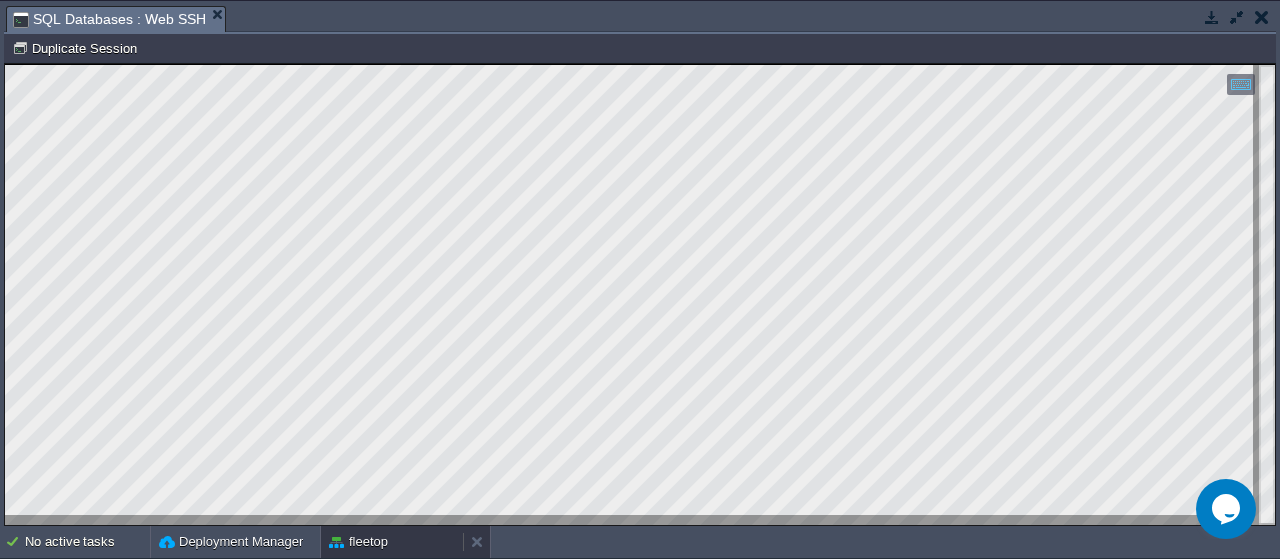 click on "fleetop" at bounding box center [392, 542] 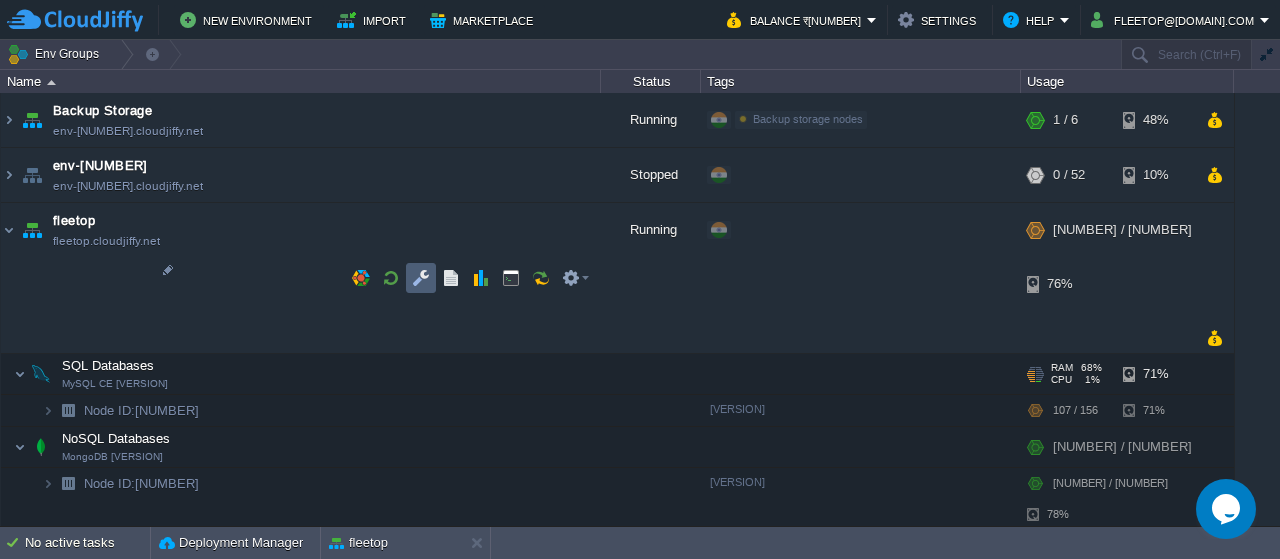 click at bounding box center (421, 278) 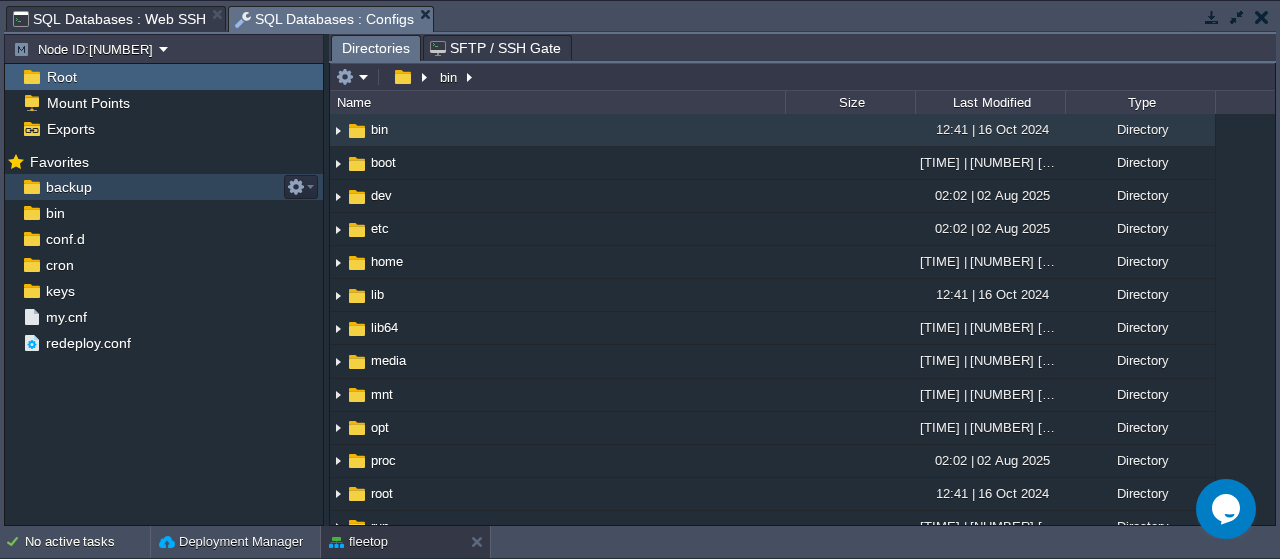 click on "backup" at bounding box center [68, 187] 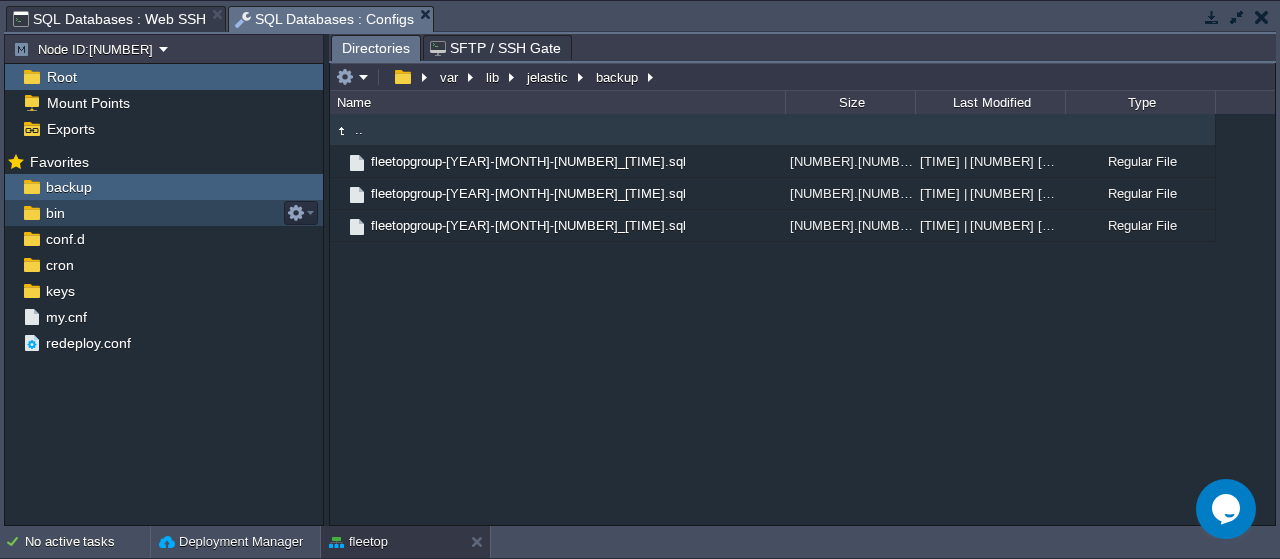 click on "bin" at bounding box center (164, 213) 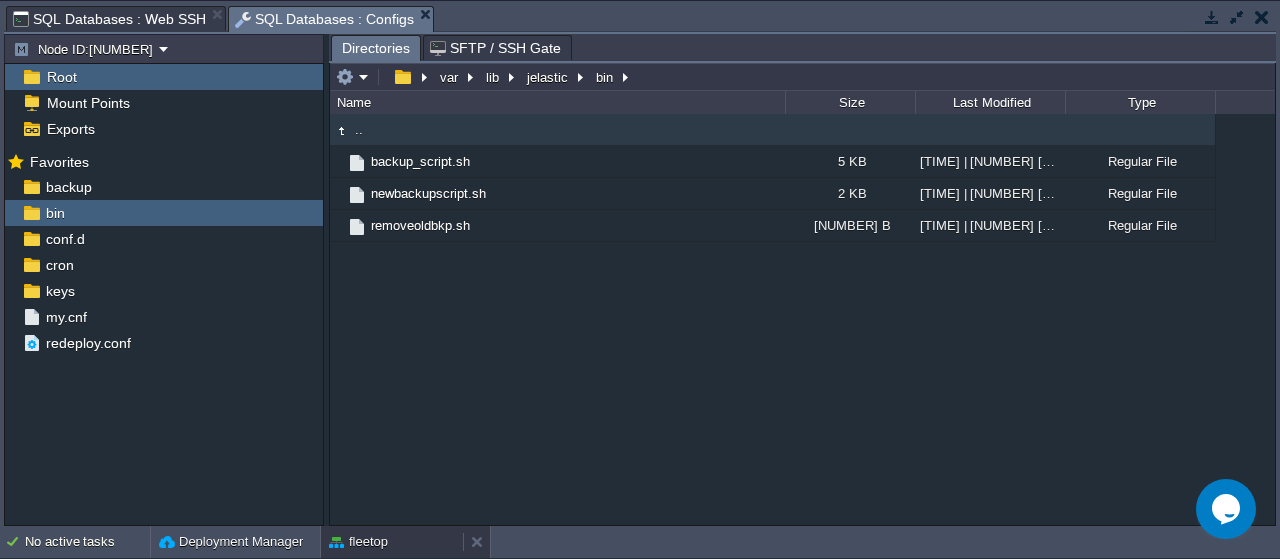 click on "fleetop" at bounding box center [358, 542] 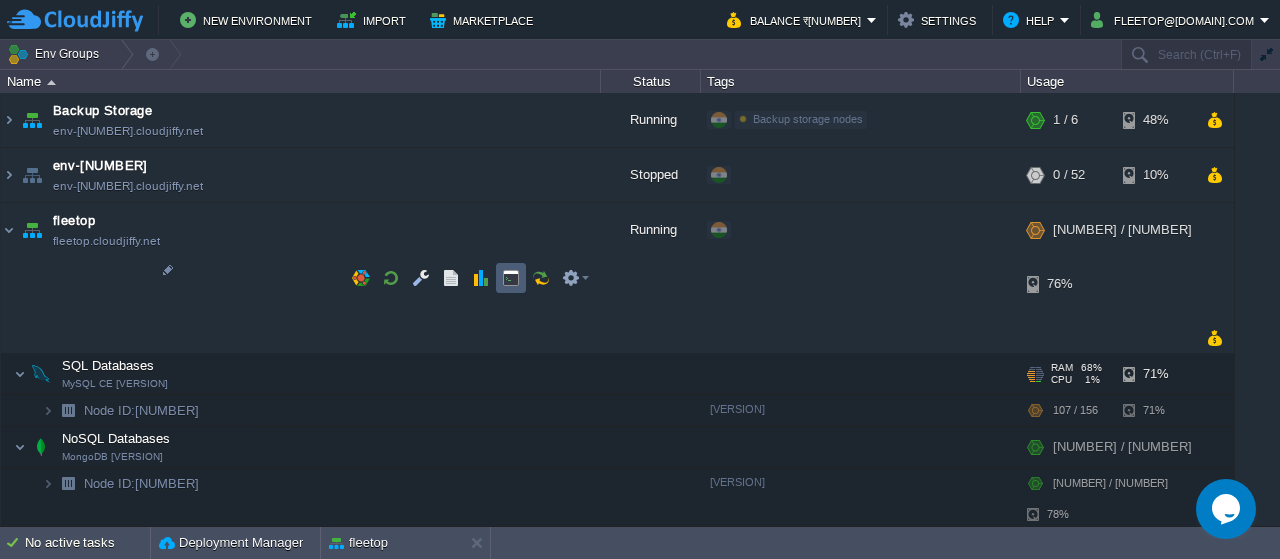 click at bounding box center [511, 278] 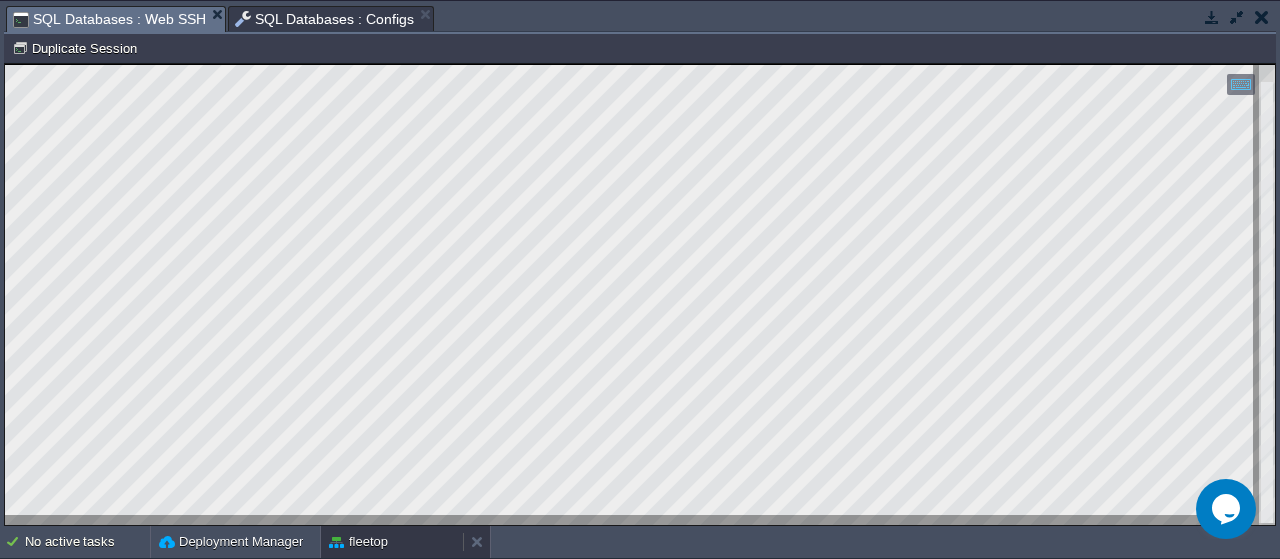 click on "fleetop" at bounding box center (392, 542) 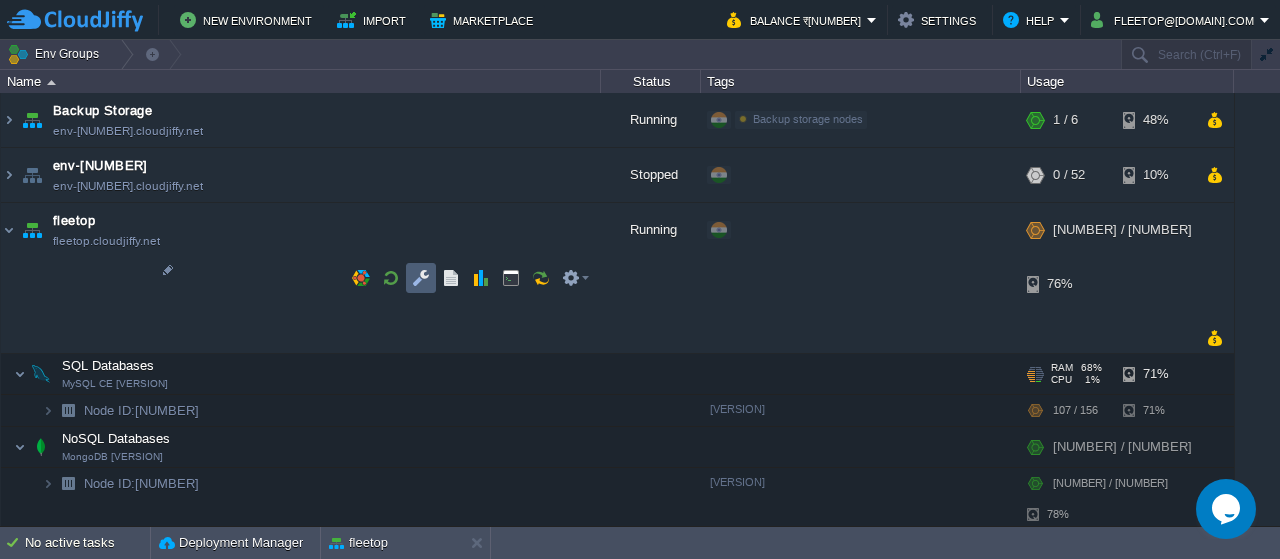 click at bounding box center [421, 278] 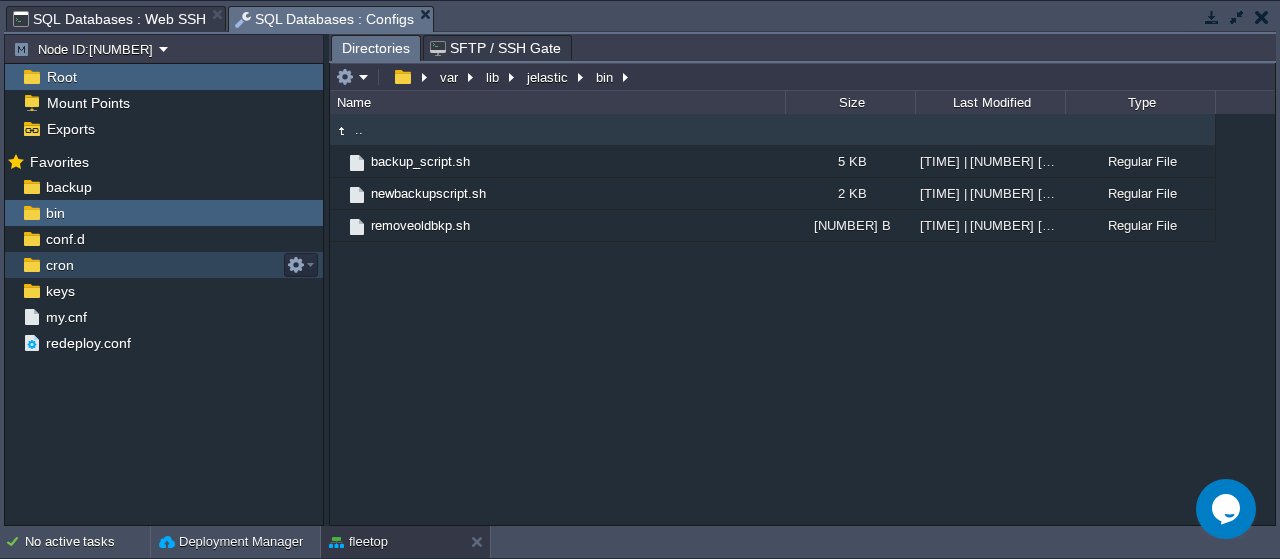 click on "cron" at bounding box center [164, 265] 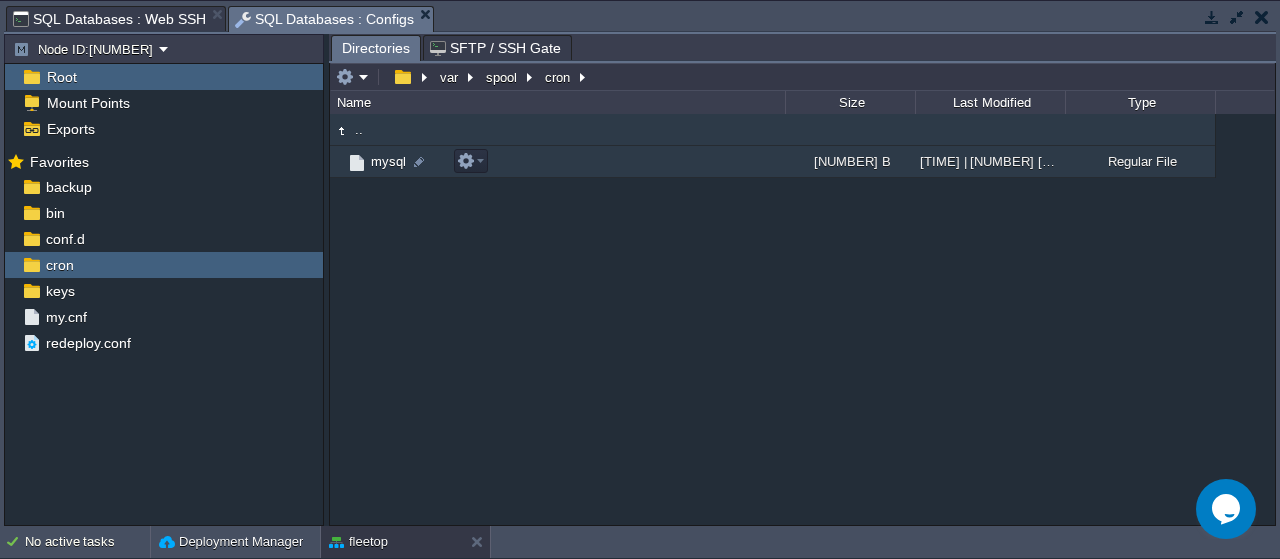 click on "mysql" at bounding box center (388, 161) 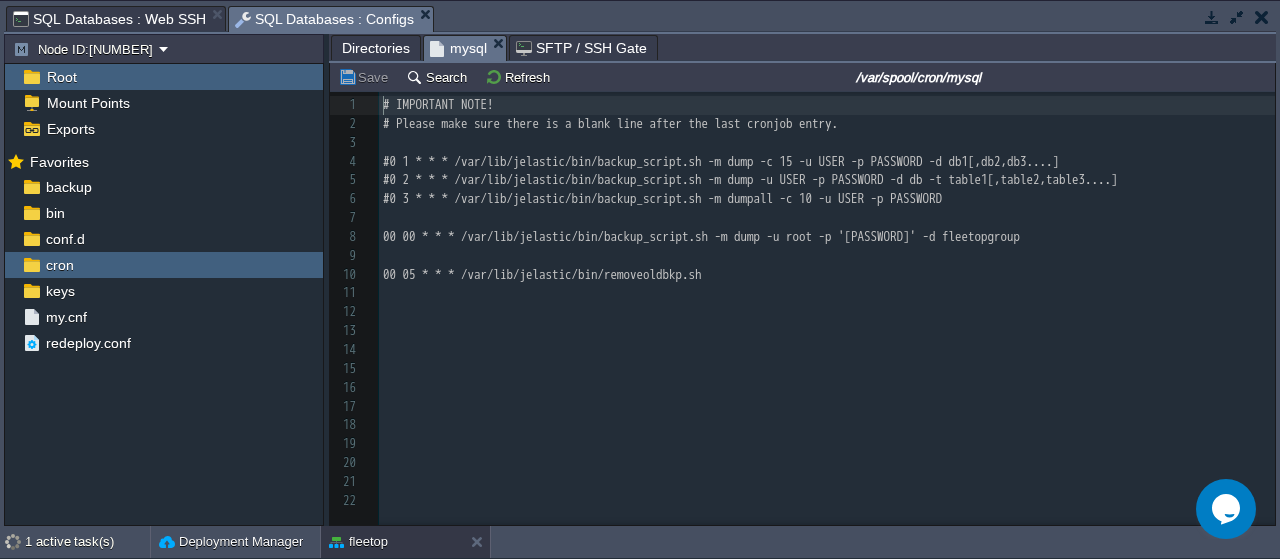 scroll, scrollTop: 7, scrollLeft: 0, axis: vertical 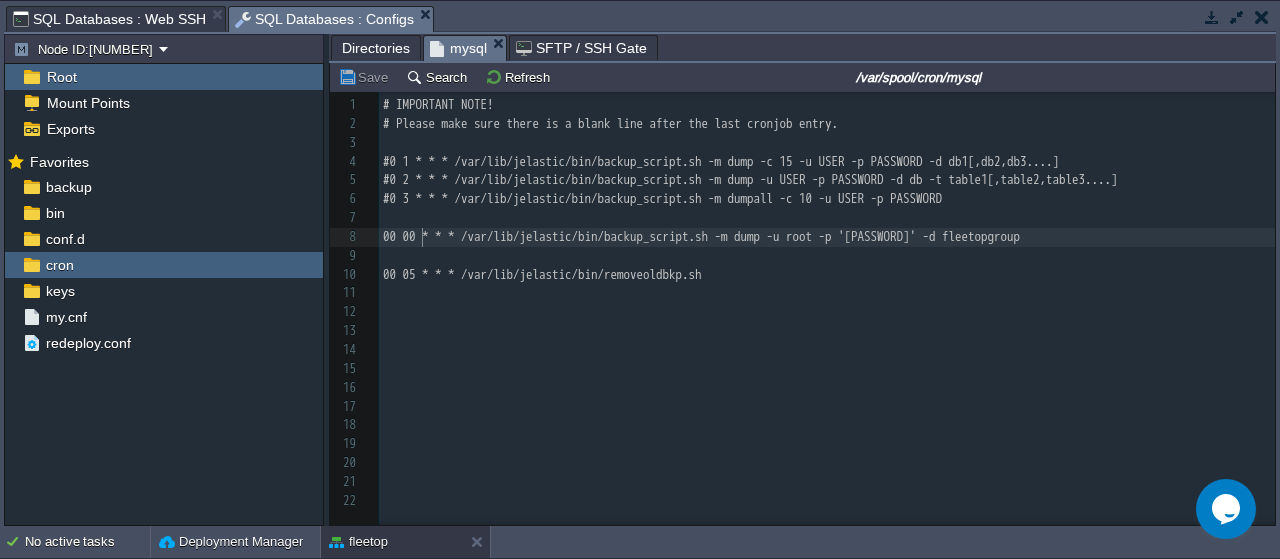 click on "[NUMBER] [NUMBER] # IMPORTANT NOTE! [NUMBER] # Please make sure there is a blank line after the last cronjob entry. [NUMBER] ​ [NUMBER] #0 1 * * * /var/lib/jelastic/bin/backup_script.sh -m dump -c 15 -u USER -p PASSWORD -d db1[,db2,db3....] [NUMBER] #0 2 * * * /var/lib/jelastic/bin/backup_script.sh -m dump -u USER -p PASSWORD -d db -t table1[,table2,table3....] [NUMBER] #0 3 * * * /var/lib/jelastic/bin/backup_script.sh -m dumpall -c 10 -u USER -p PASSWORD [NUMBER] ​ [NUMBER] 00 00 * * * /var/lib/jelastic/bin/backup_script.sh -m dump -u root -p '[PASSWORD]' -d fleetopgroup [NUMBER] ​ [NUMBER] 10 05 * * * /var/lib/jelastic/bin/removeoldbkp.sh [NUMBER] ​ [NUMBER] ​ [NUMBER] ​ [NUMBER] ​ [NUMBER] ​ [NUMBER] ​ [NUMBER] ​ [NUMBER] ​ [NUMBER] ​ [NUMBER] ​ [NUMBER] ​ [NUMBER] ​" at bounding box center [830, 303] 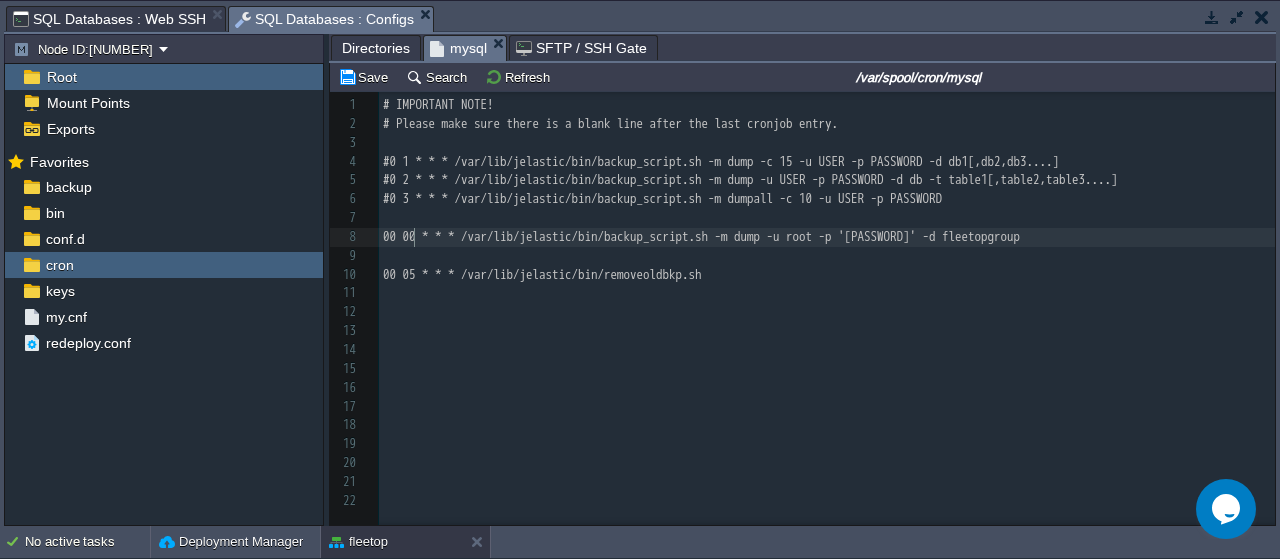 type on "20" 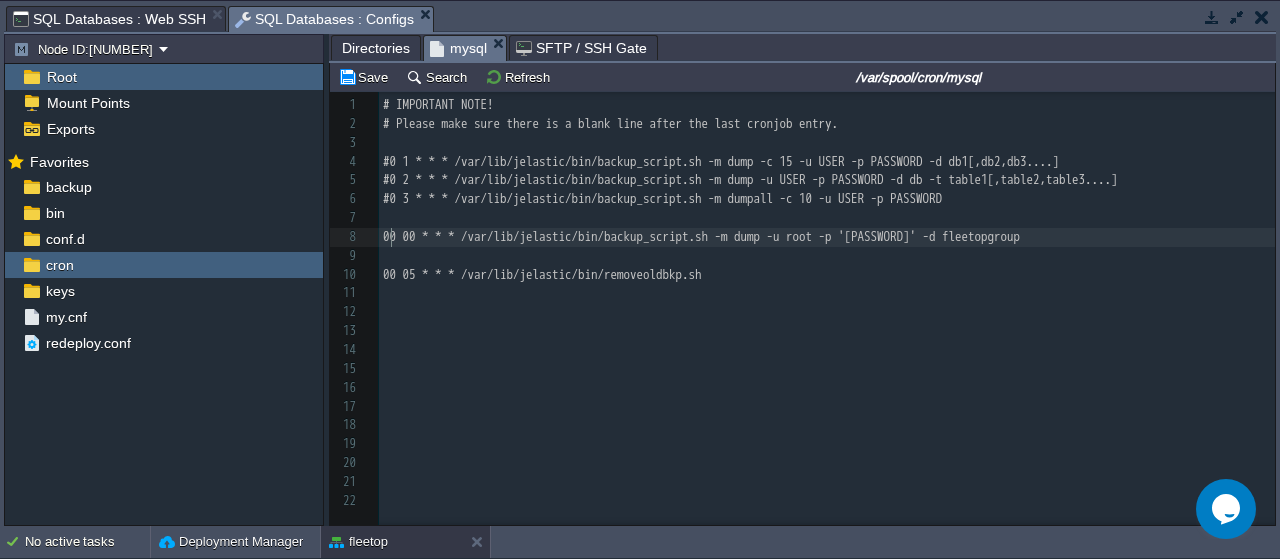 scroll, scrollTop: 7, scrollLeft: 8, axis: both 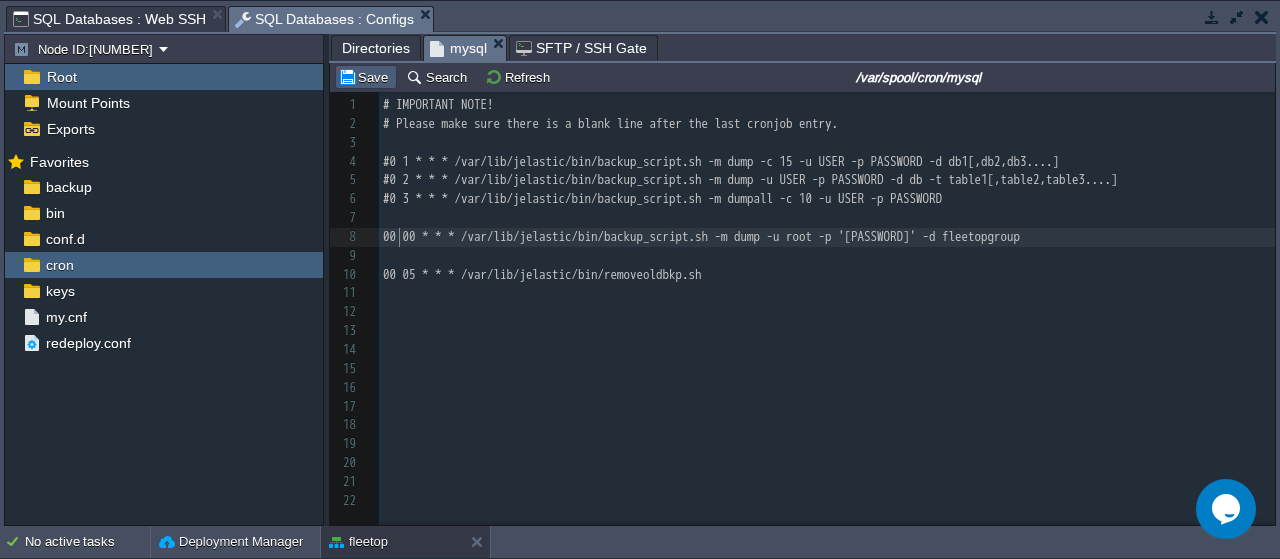 type on "0" 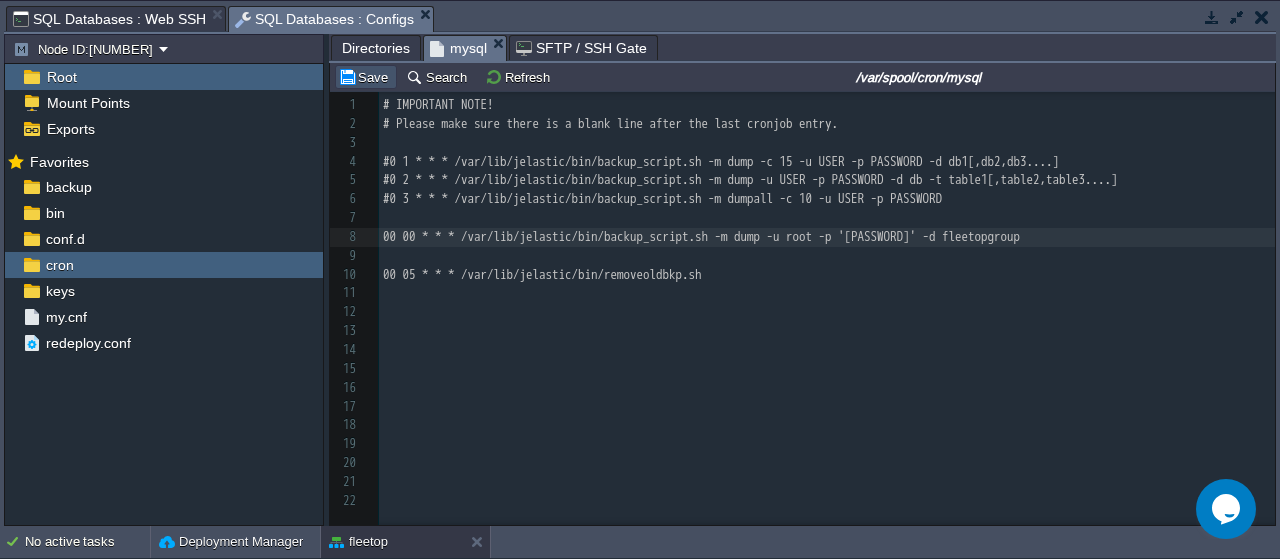 click on "Save" at bounding box center [366, 77] 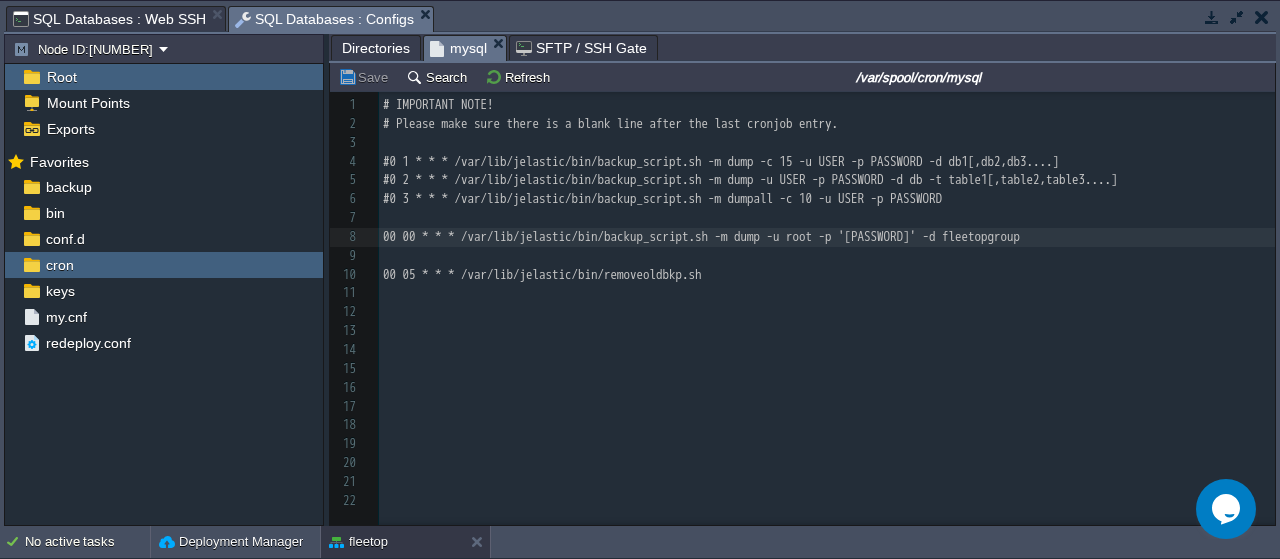 type 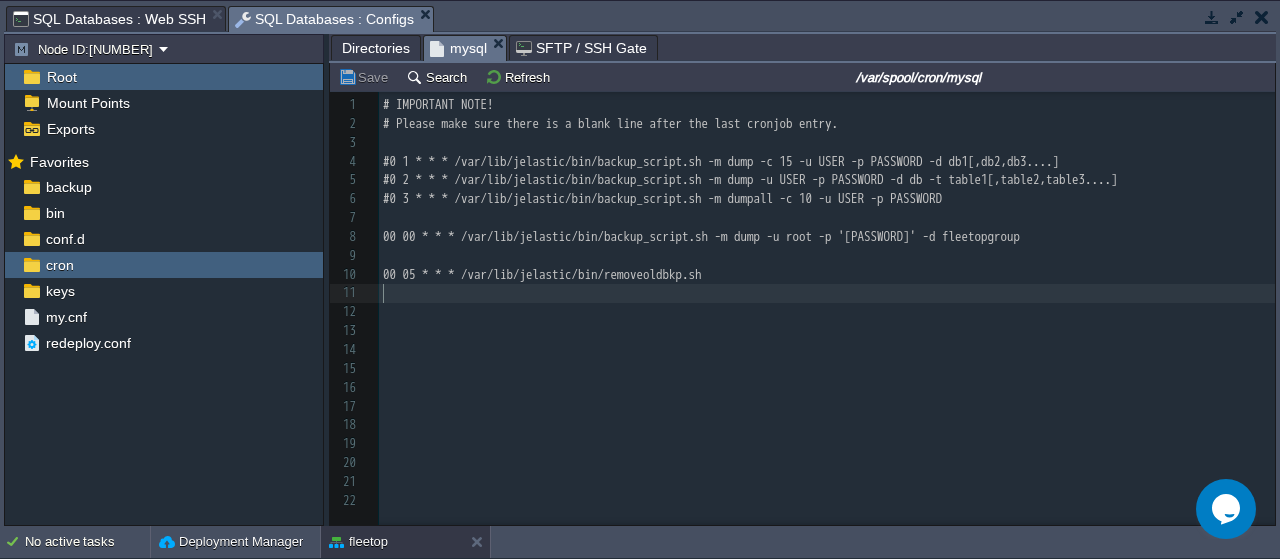 click on "​" at bounding box center [830, 293] 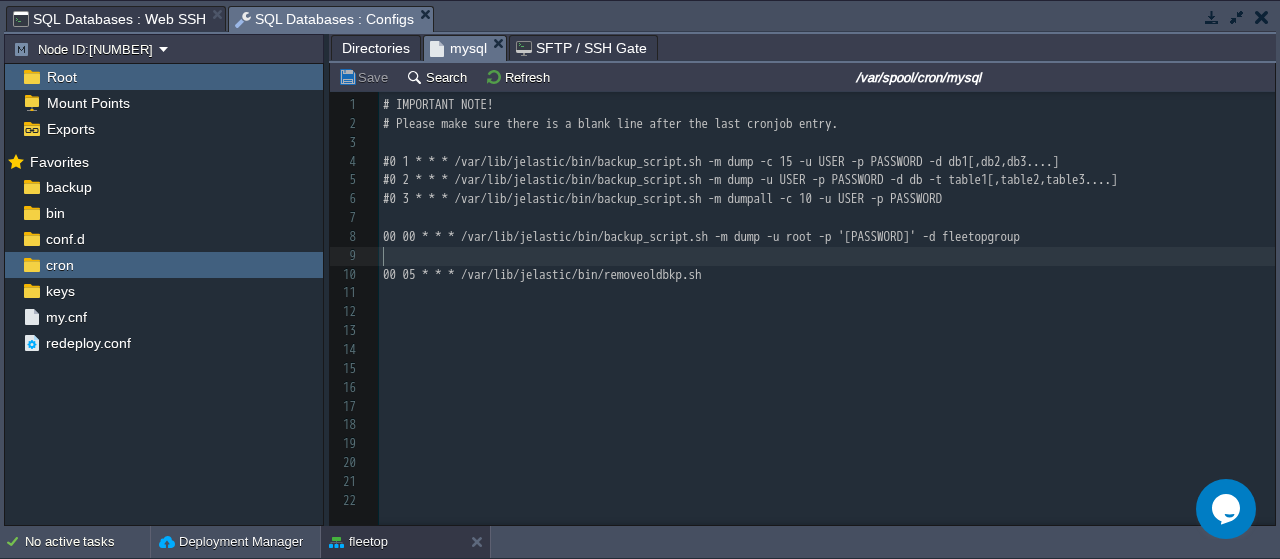 click on "​" at bounding box center [830, 256] 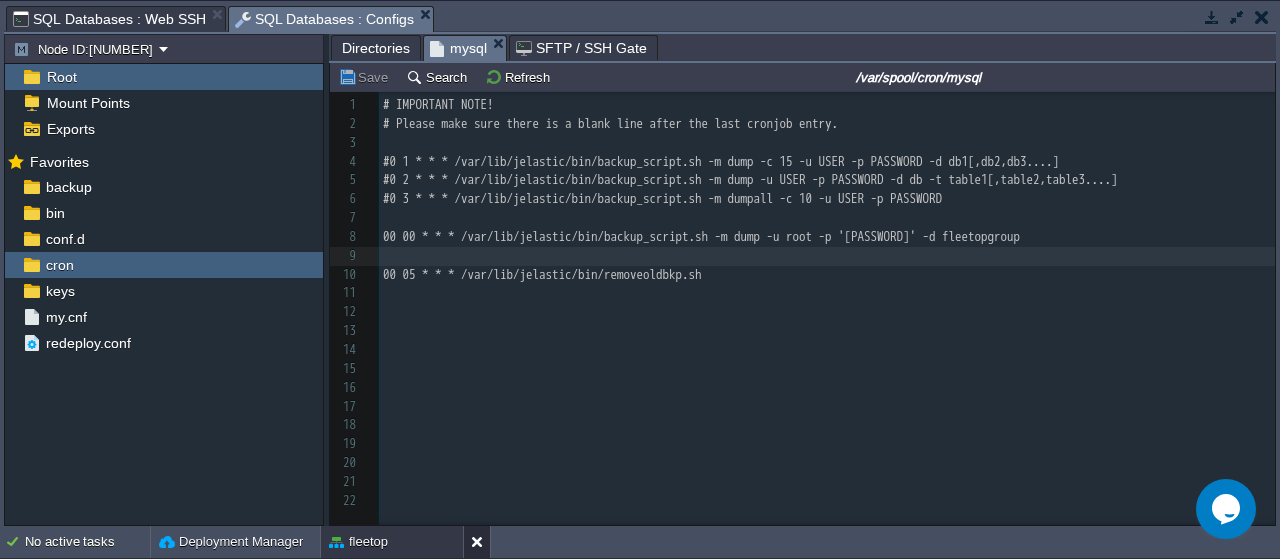 click at bounding box center (481, 542) 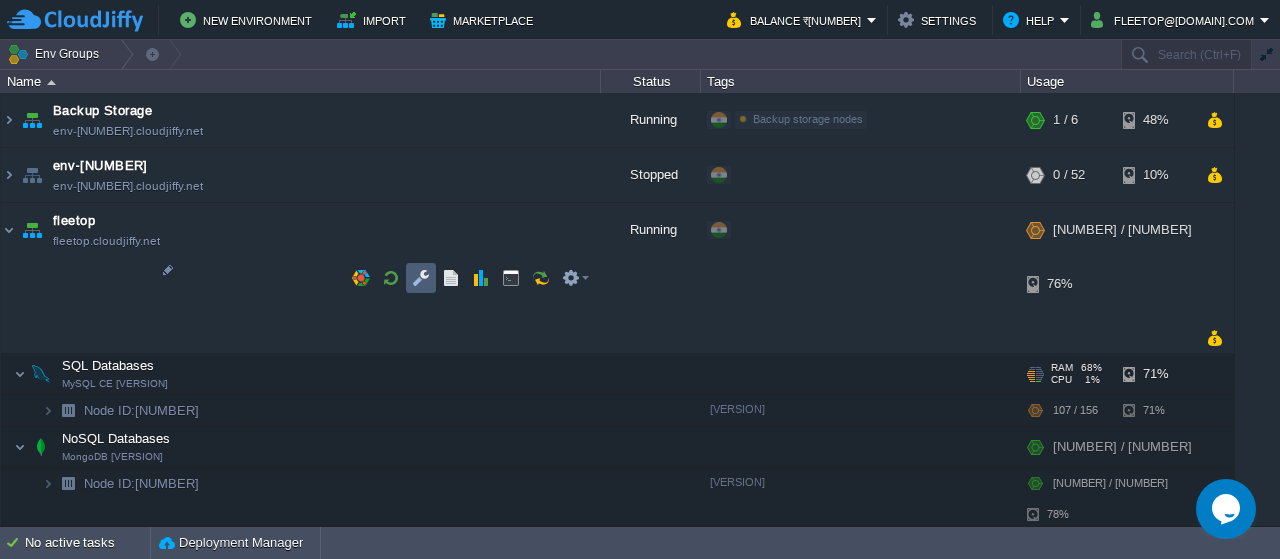 click at bounding box center [421, 278] 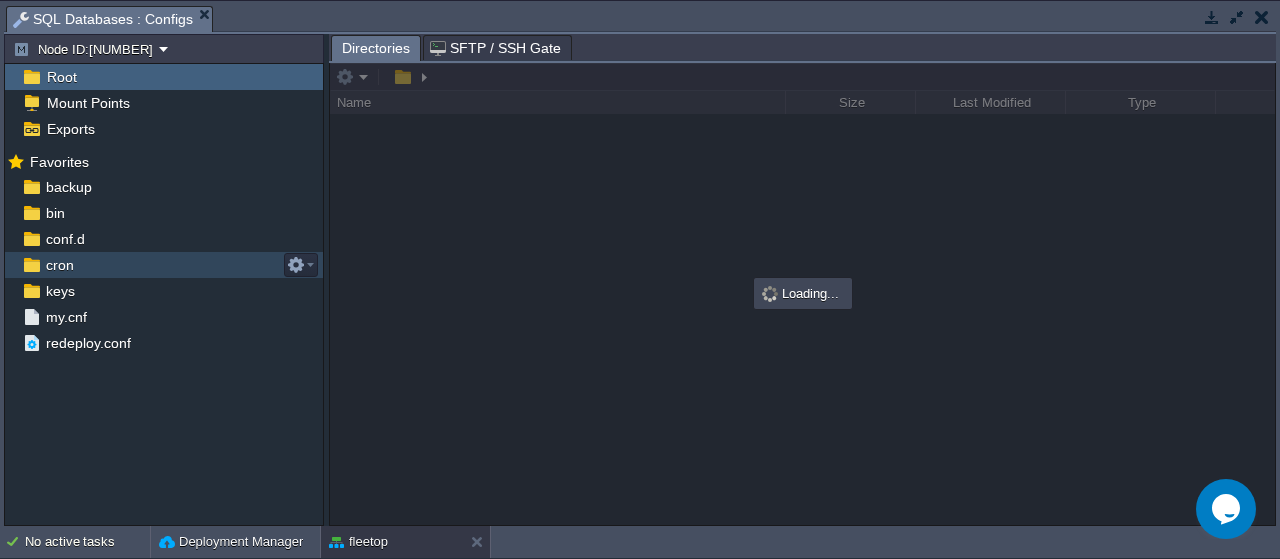 click on "cron" at bounding box center (59, 265) 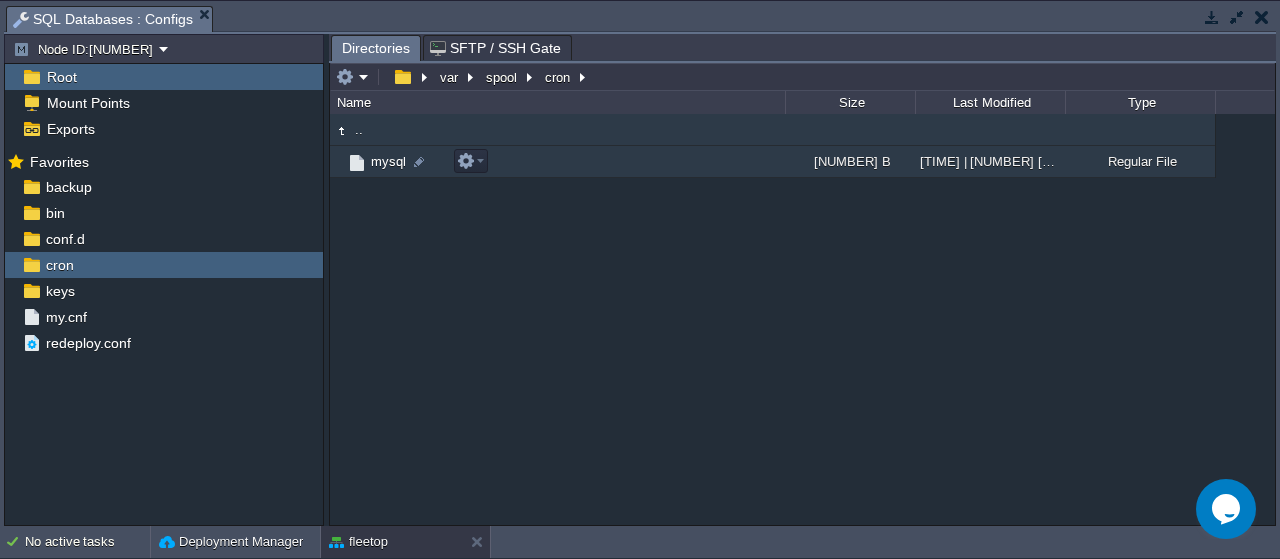 click on "mysql" at bounding box center (388, 161) 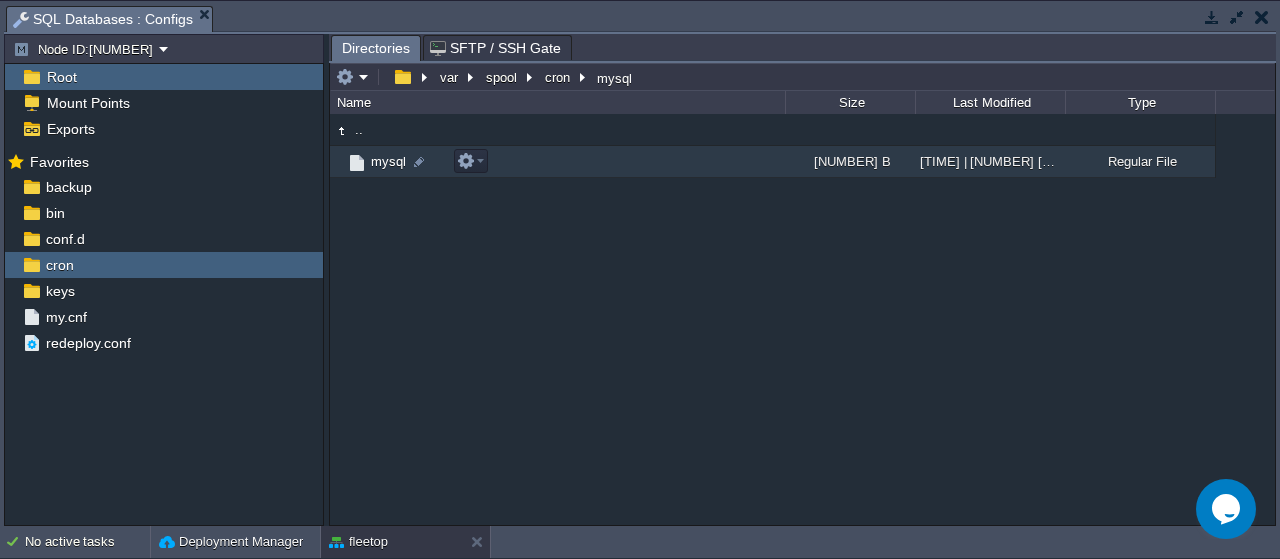 click on "mysql" at bounding box center (388, 161) 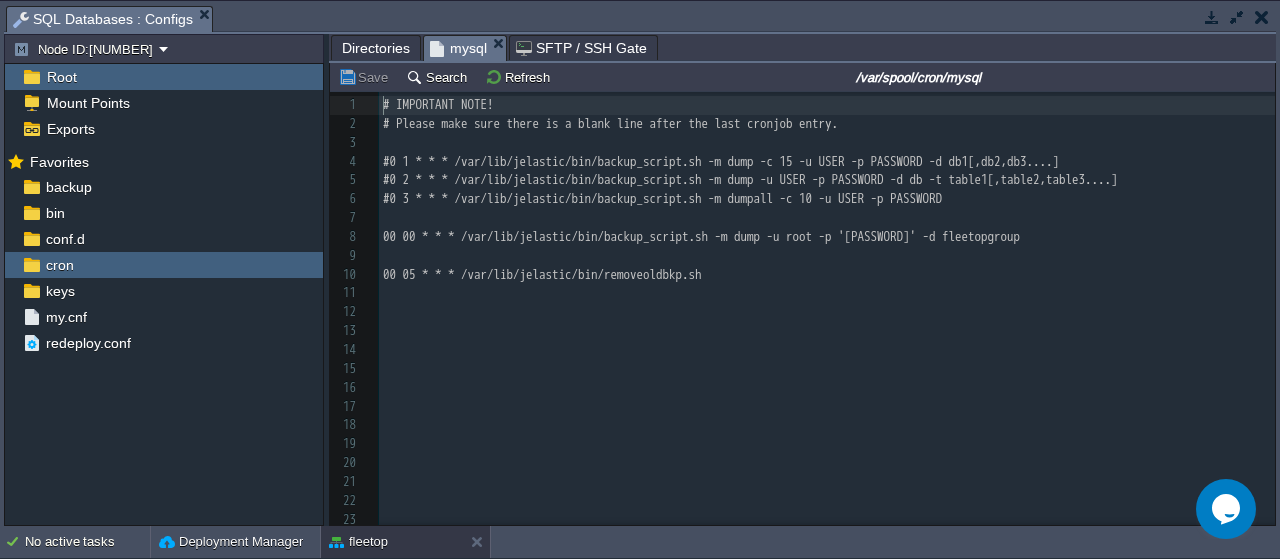 scroll, scrollTop: 7, scrollLeft: 0, axis: vertical 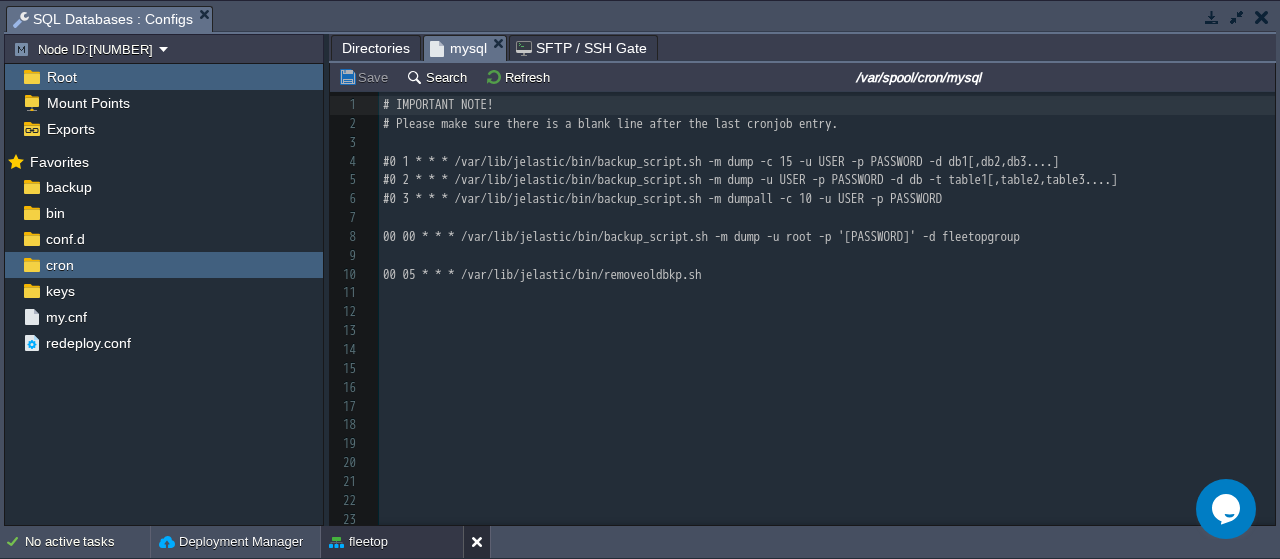 click at bounding box center [481, 542] 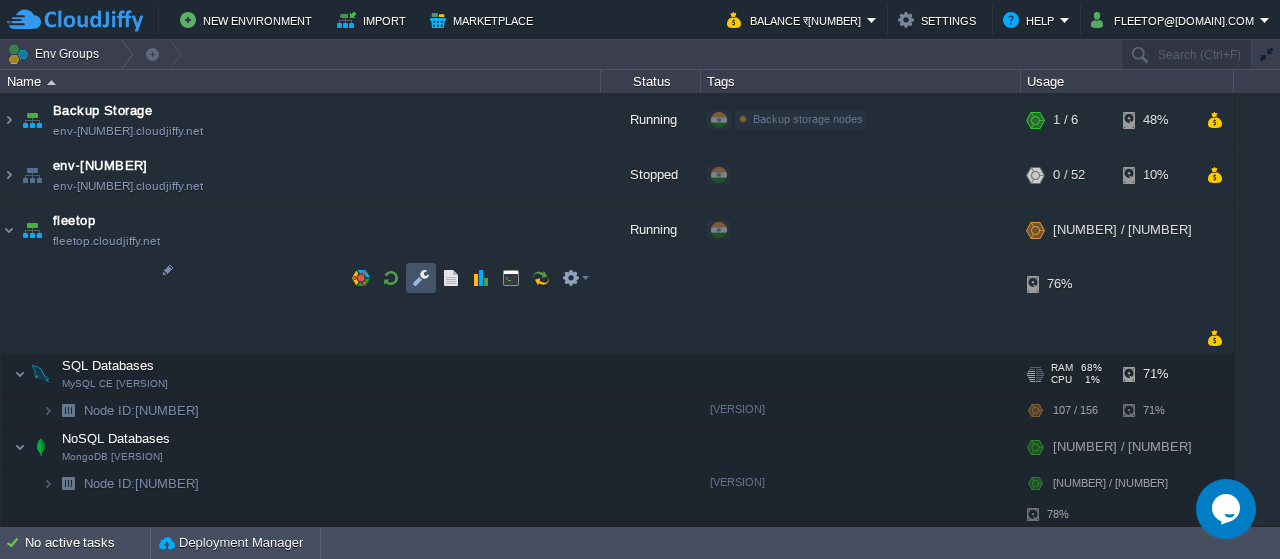 click at bounding box center [421, 278] 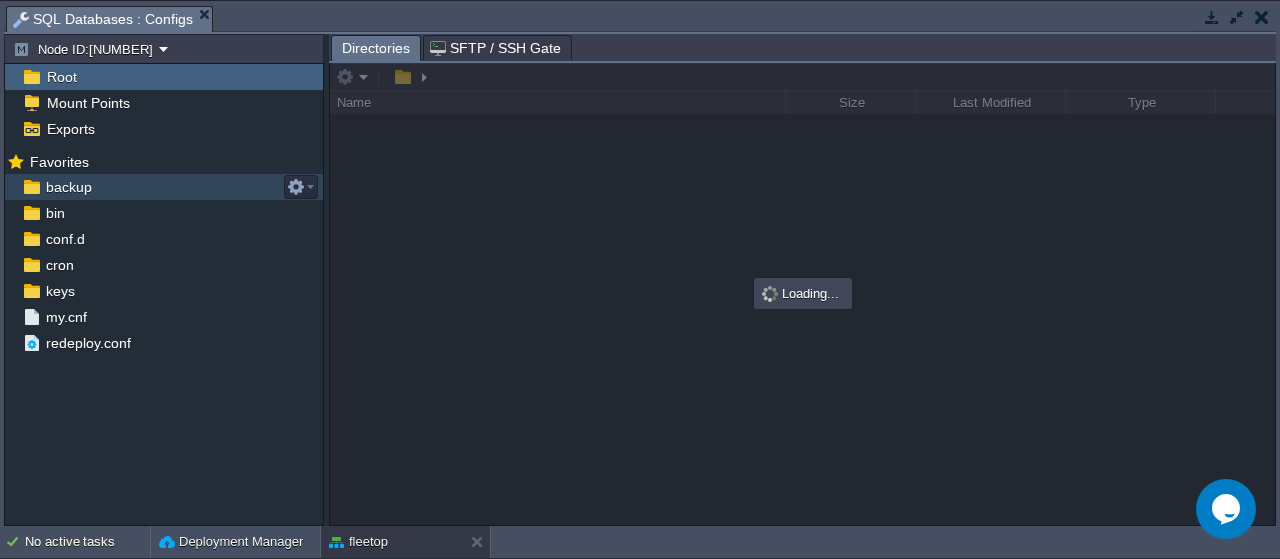 click on "backup" at bounding box center (68, 187) 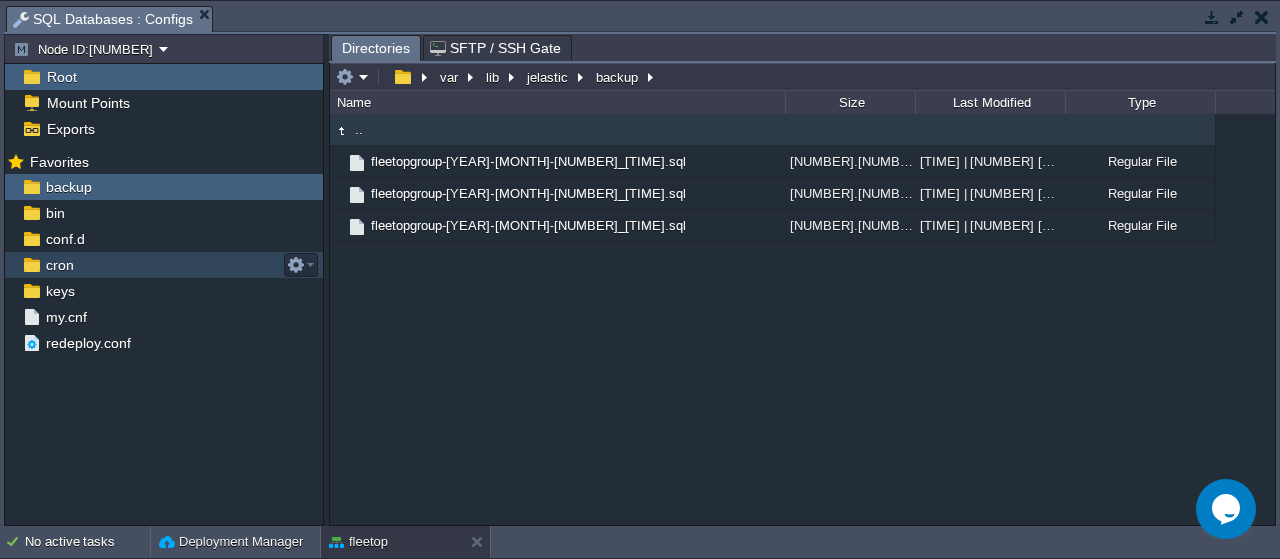 click at bounding box center [31, 265] 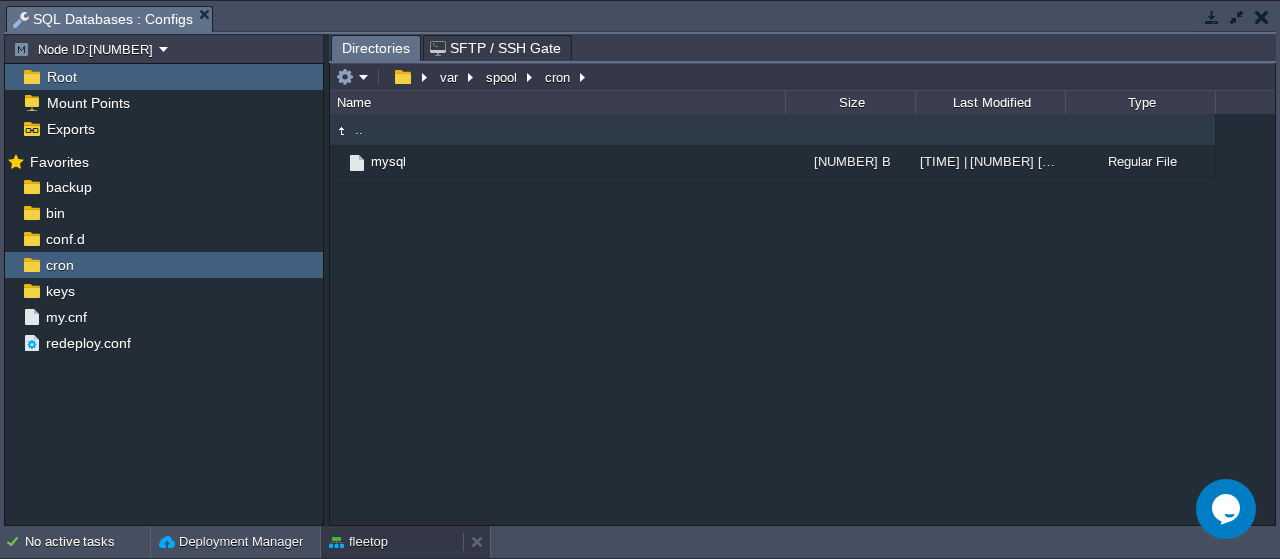 click on "fleetop" at bounding box center [392, 542] 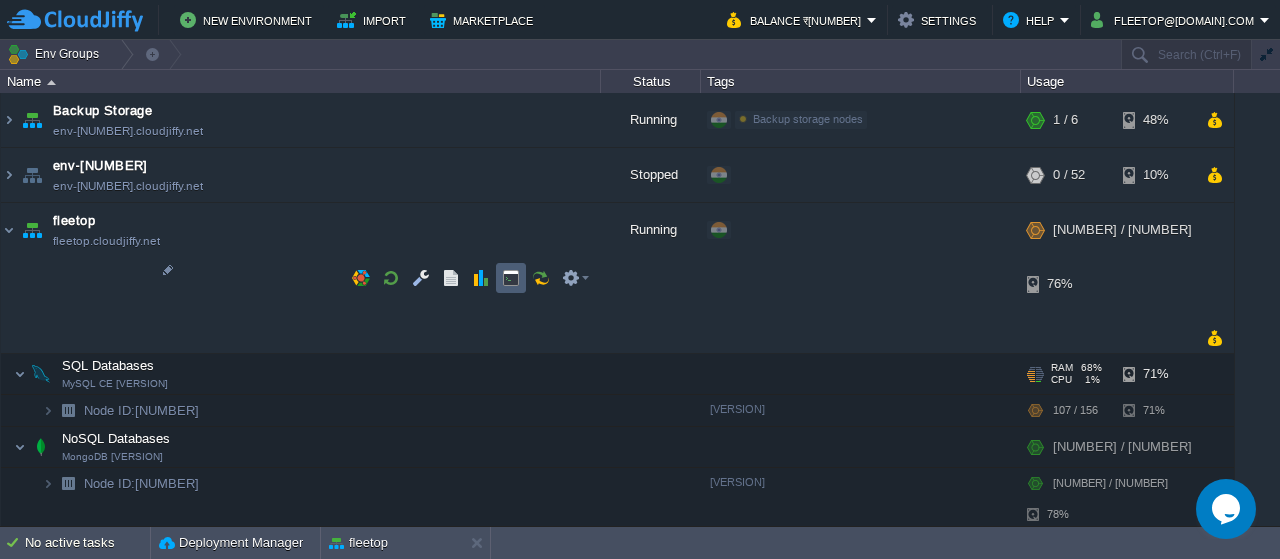 click at bounding box center (511, 278) 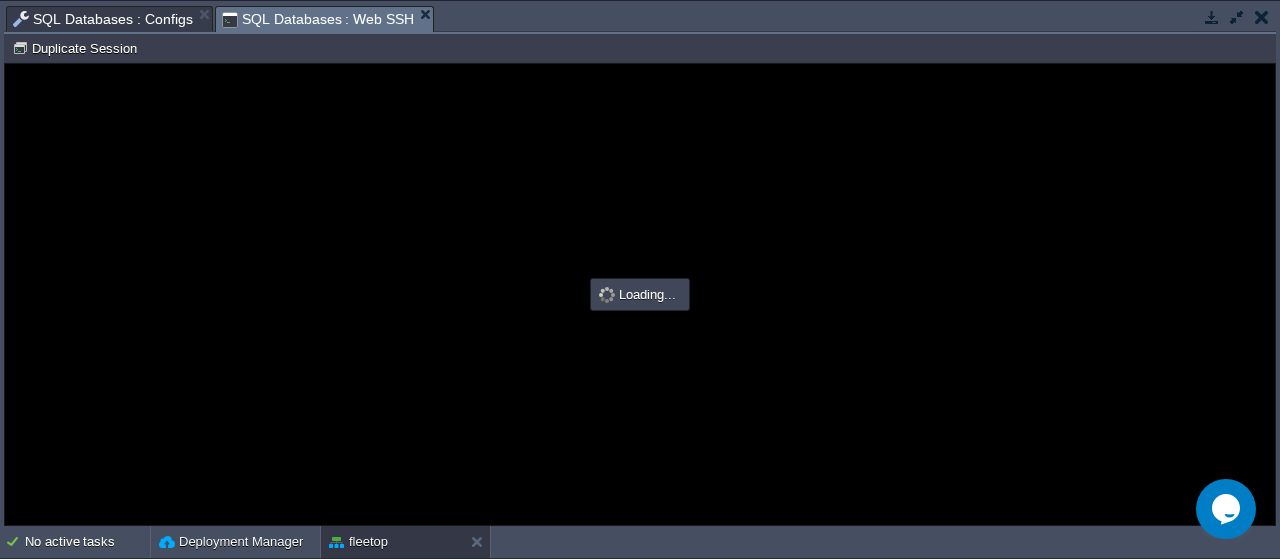 scroll, scrollTop: 0, scrollLeft: 0, axis: both 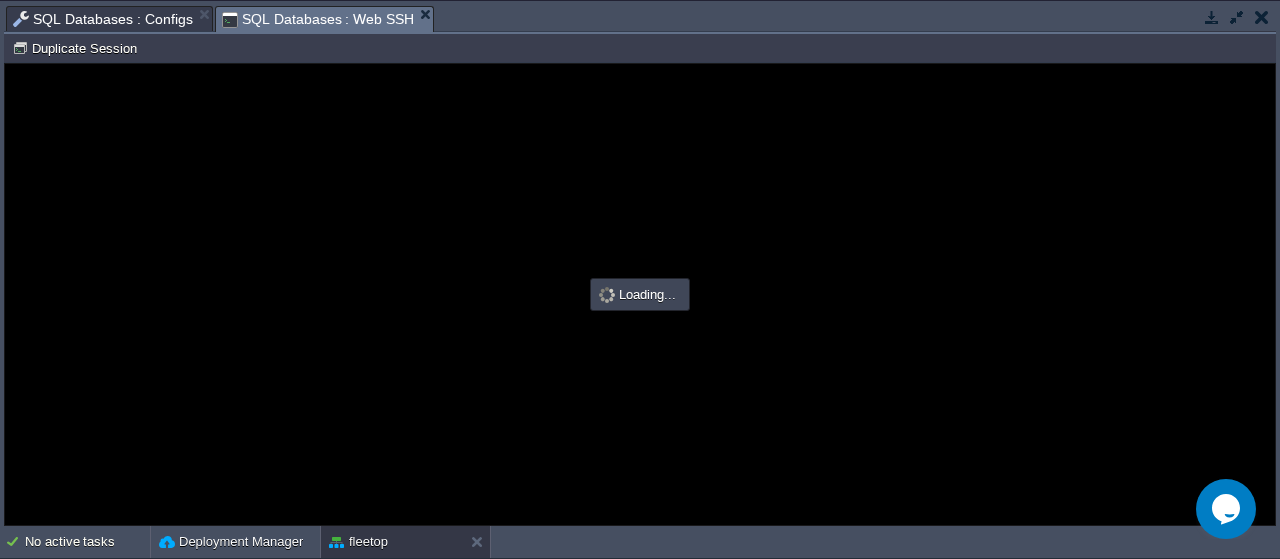 type on "#000000" 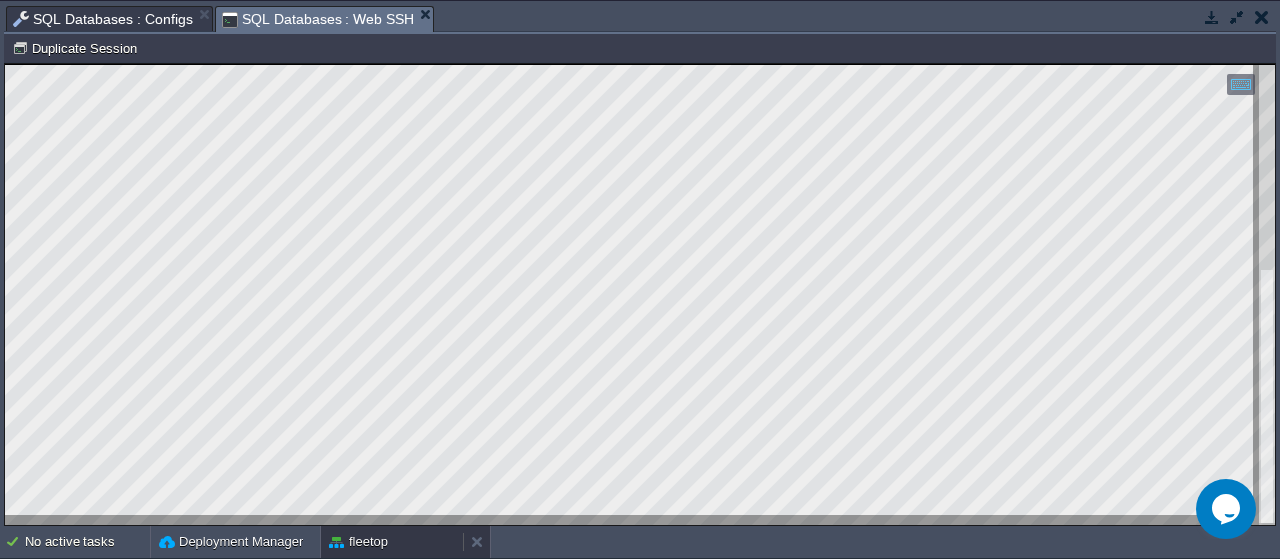 click on "fleetop" at bounding box center [392, 542] 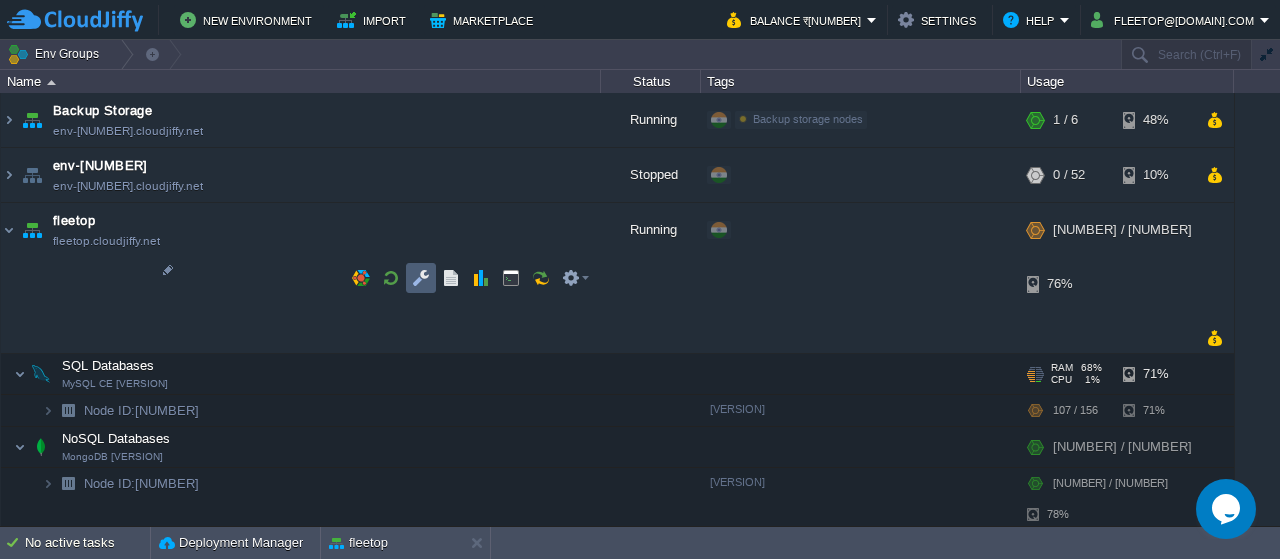 click at bounding box center [421, 278] 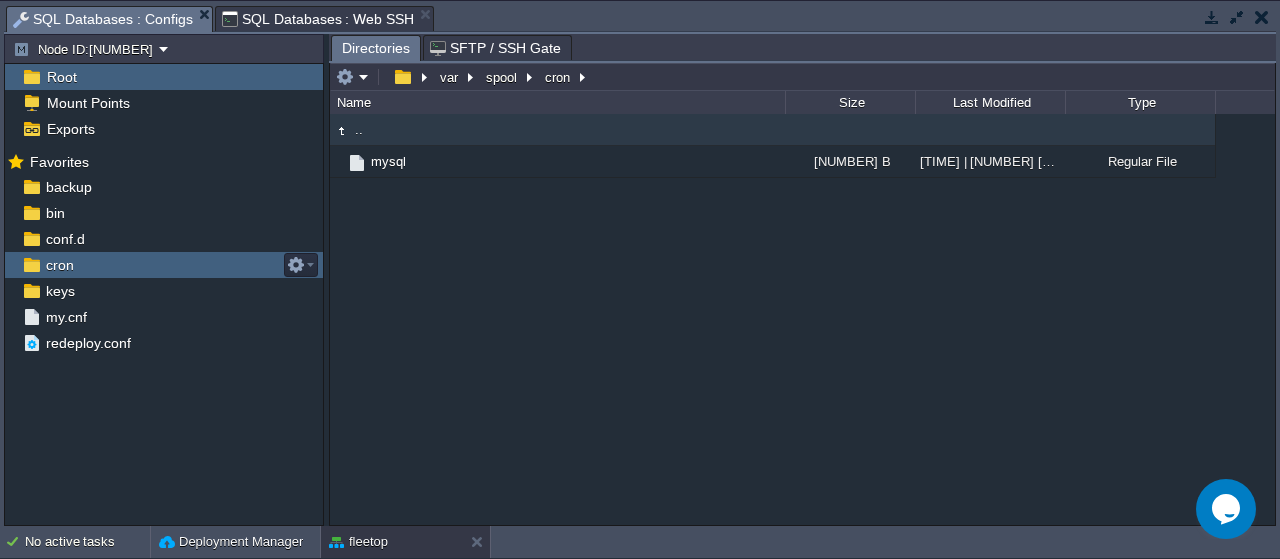 click on "cron" at bounding box center (59, 265) 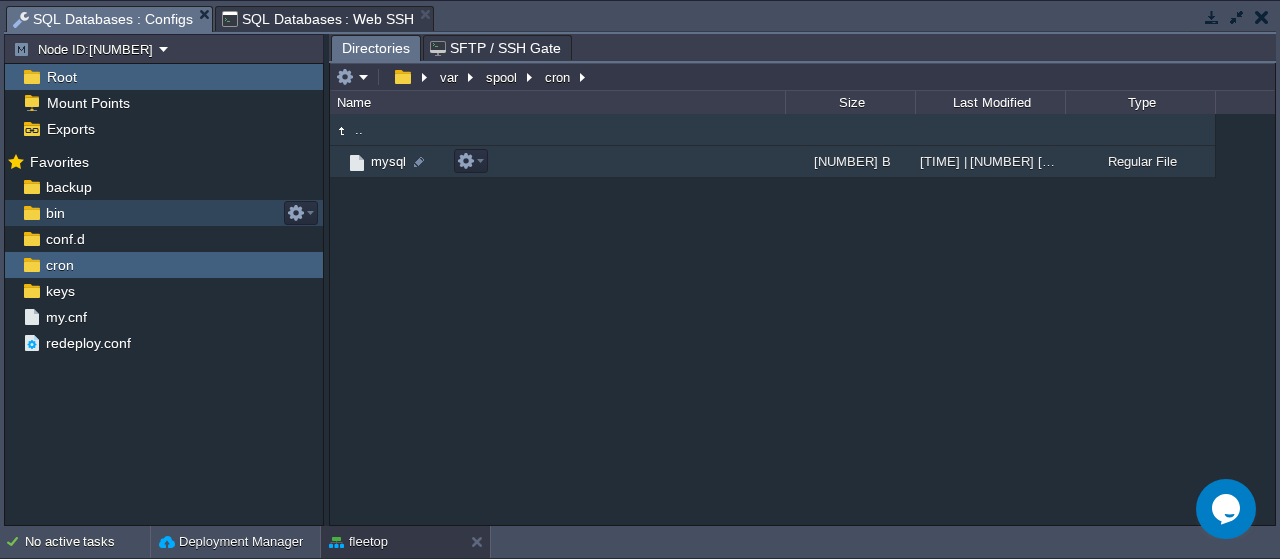 click on "mysql" at bounding box center (388, 161) 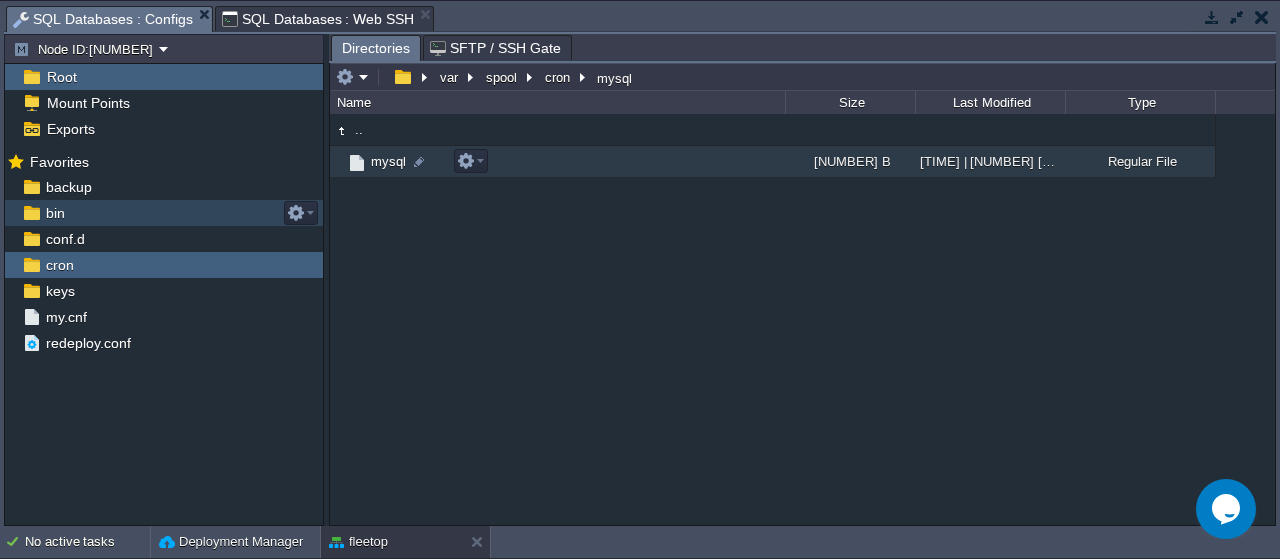 click on "mysql" at bounding box center [388, 161] 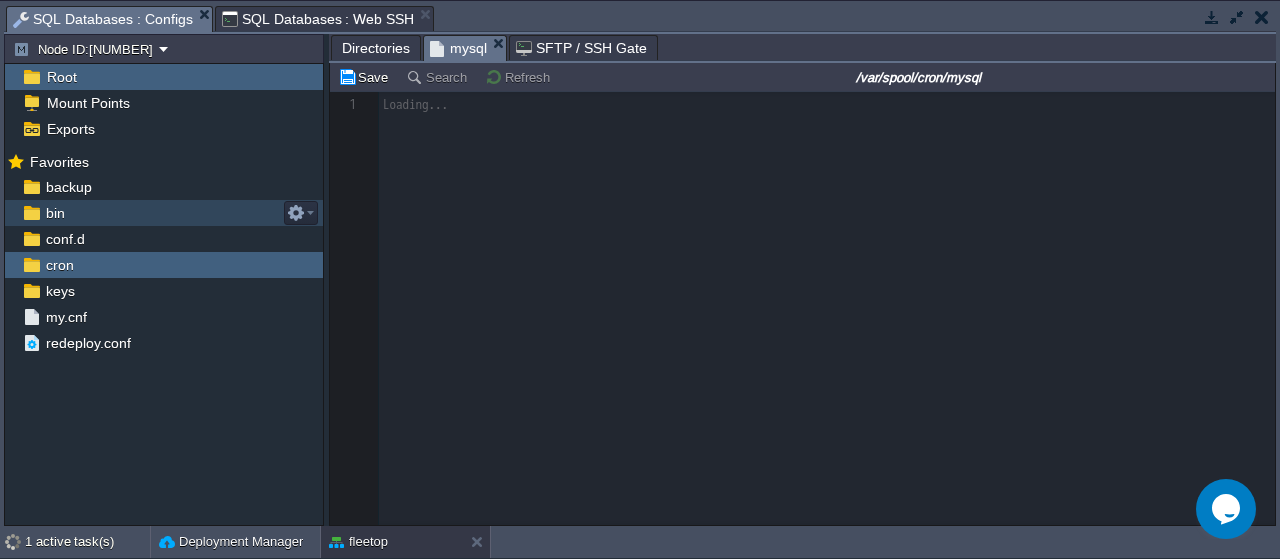 scroll, scrollTop: 7, scrollLeft: 0, axis: vertical 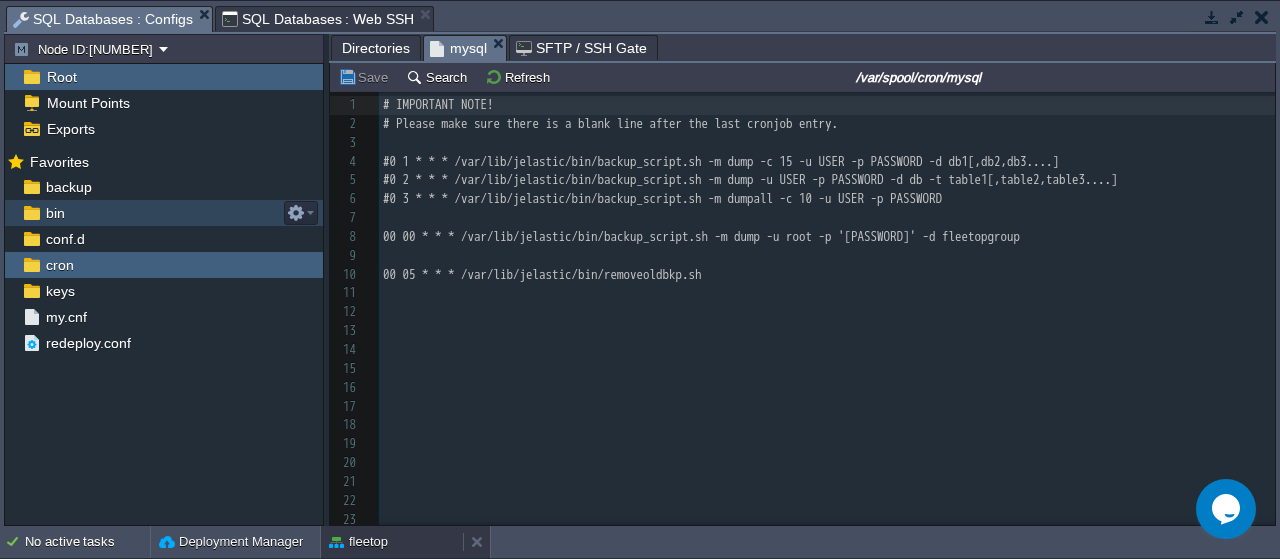 click on "fleetop" at bounding box center (392, 542) 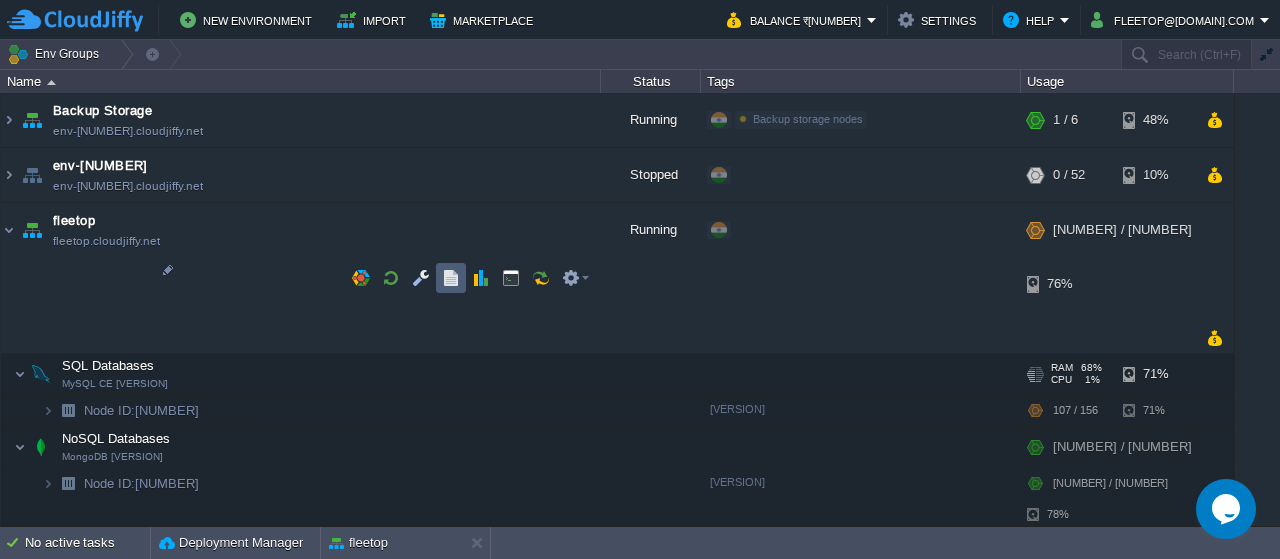click at bounding box center [451, 278] 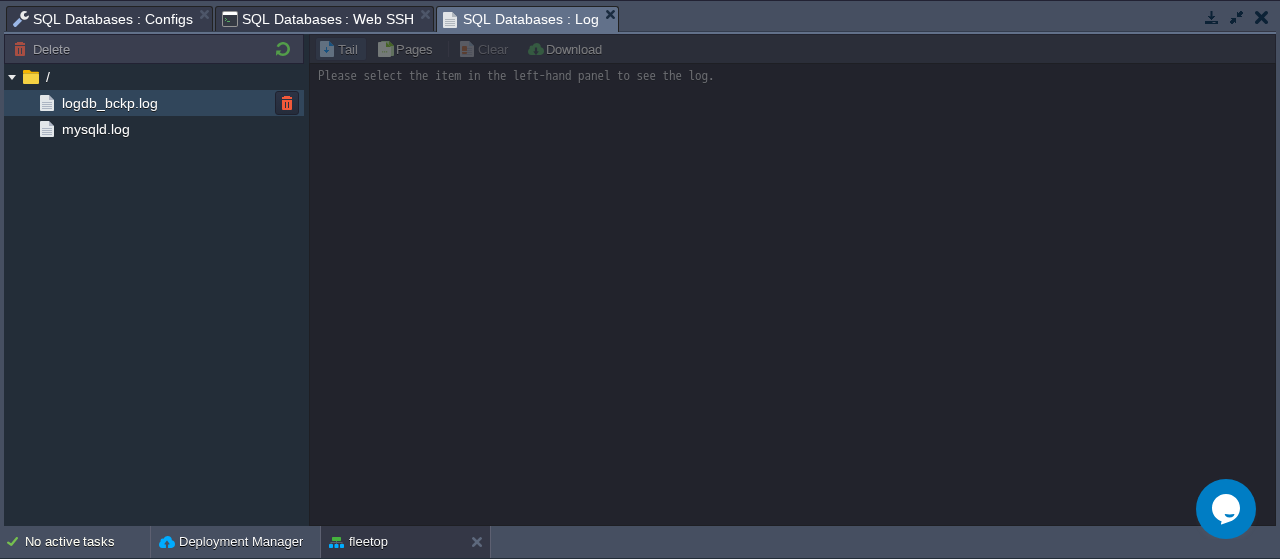 click on "logdb_bckp.log" at bounding box center (109, 103) 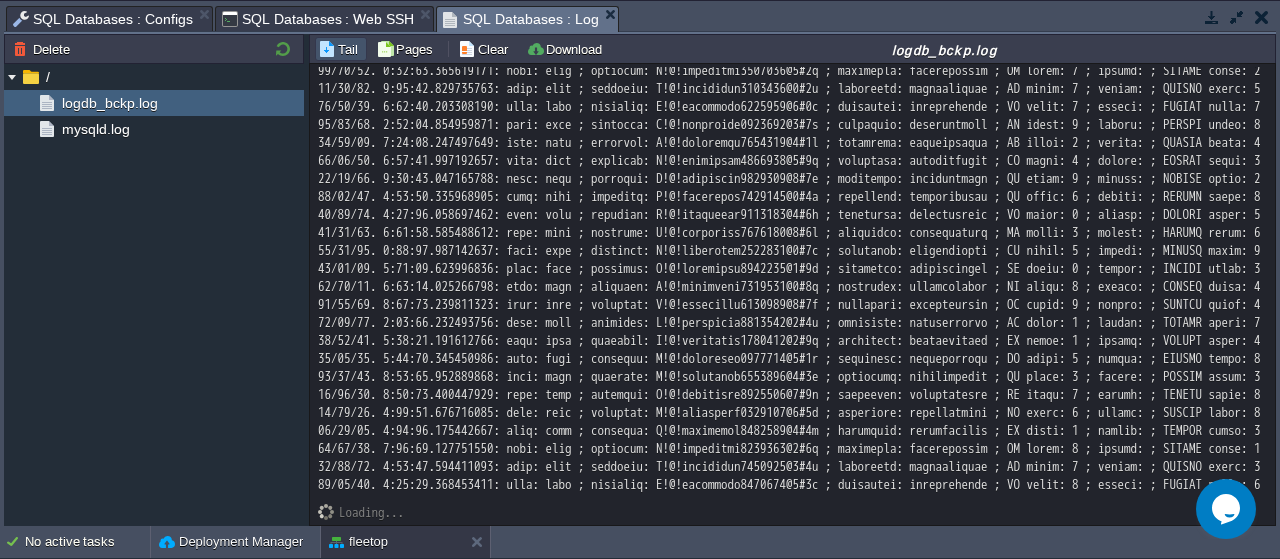 scroll, scrollTop: 23316, scrollLeft: 0, axis: vertical 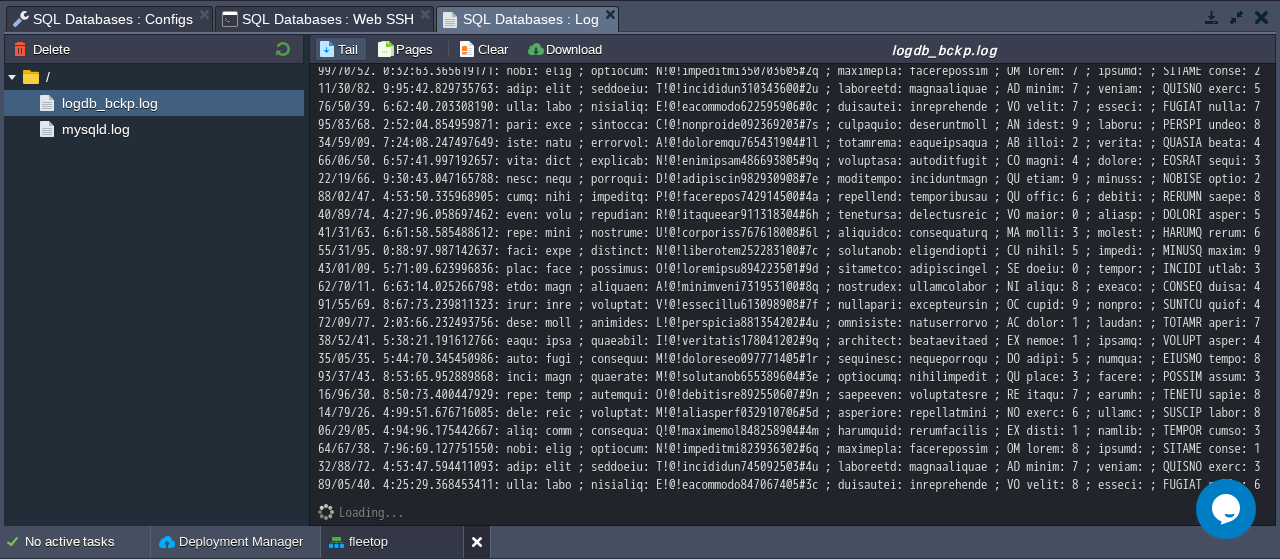 click at bounding box center (481, 542) 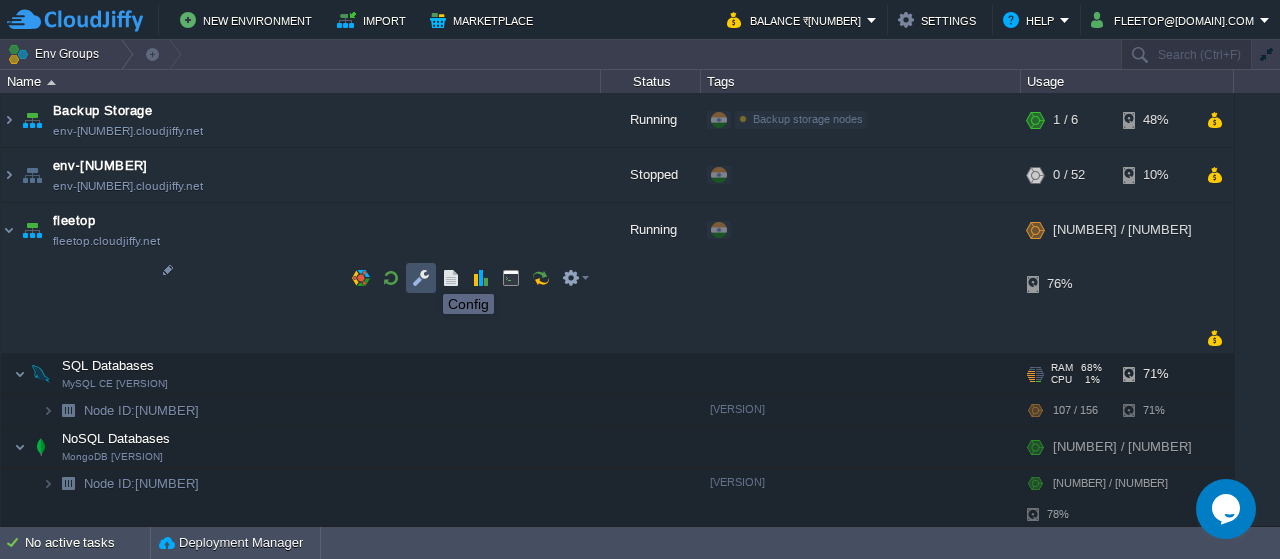 click at bounding box center (421, 278) 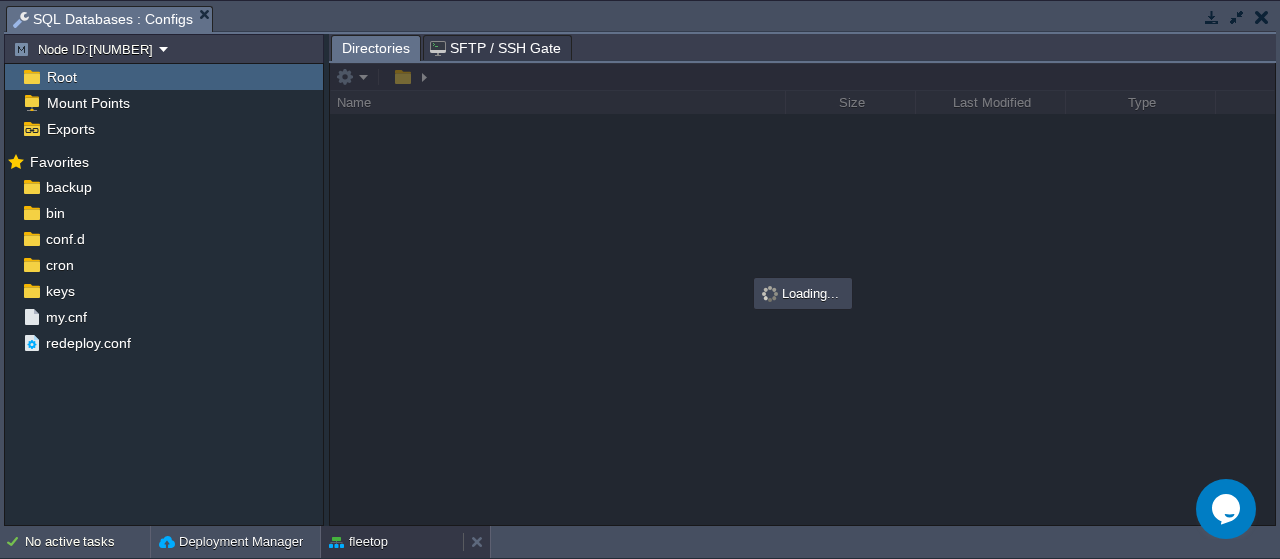 click on "fleetop" at bounding box center (392, 542) 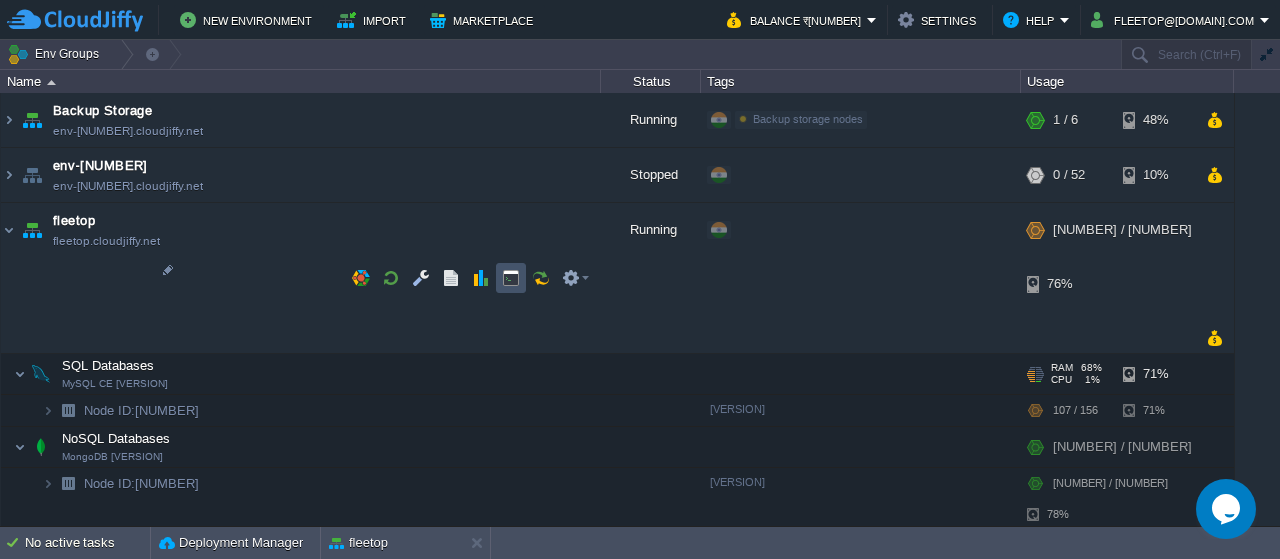 click at bounding box center [511, 278] 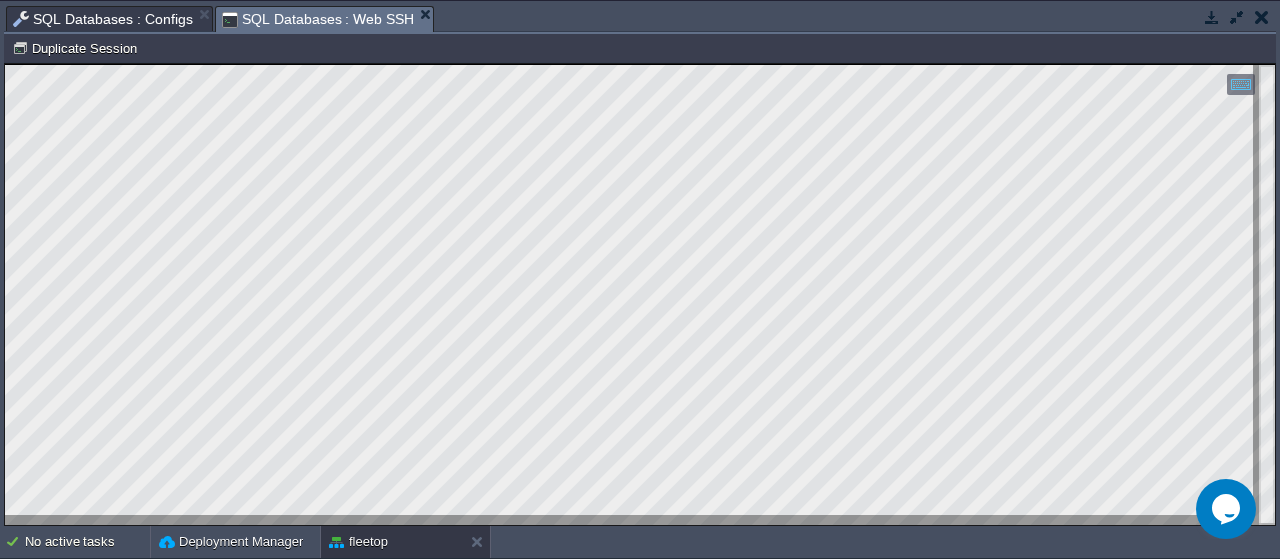 scroll, scrollTop: 0, scrollLeft: 0, axis: both 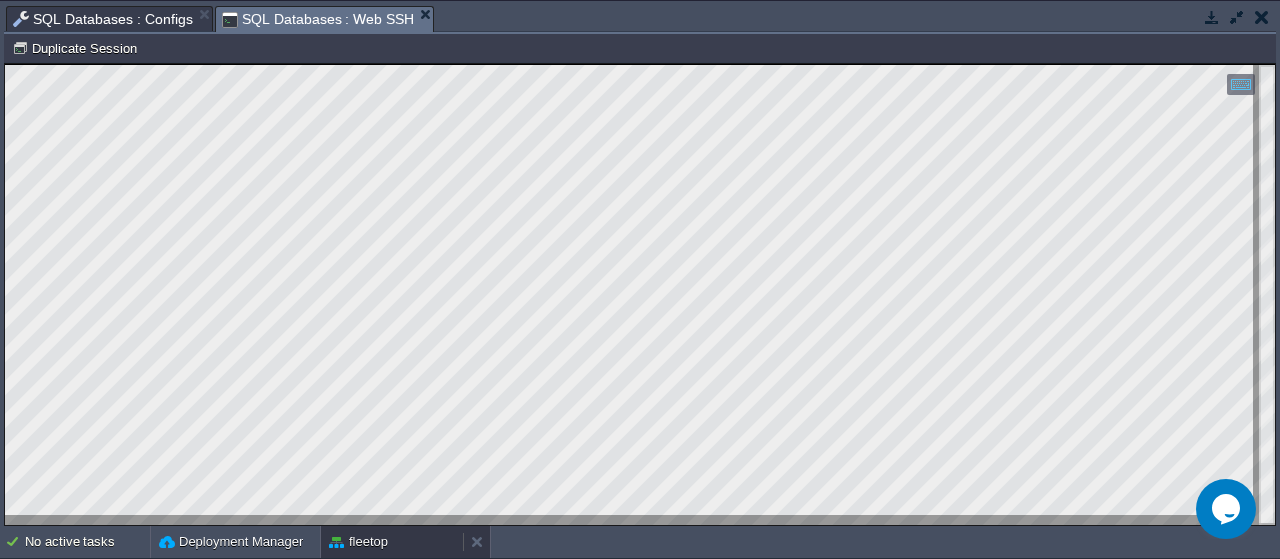 click on "fleetop" at bounding box center (392, 542) 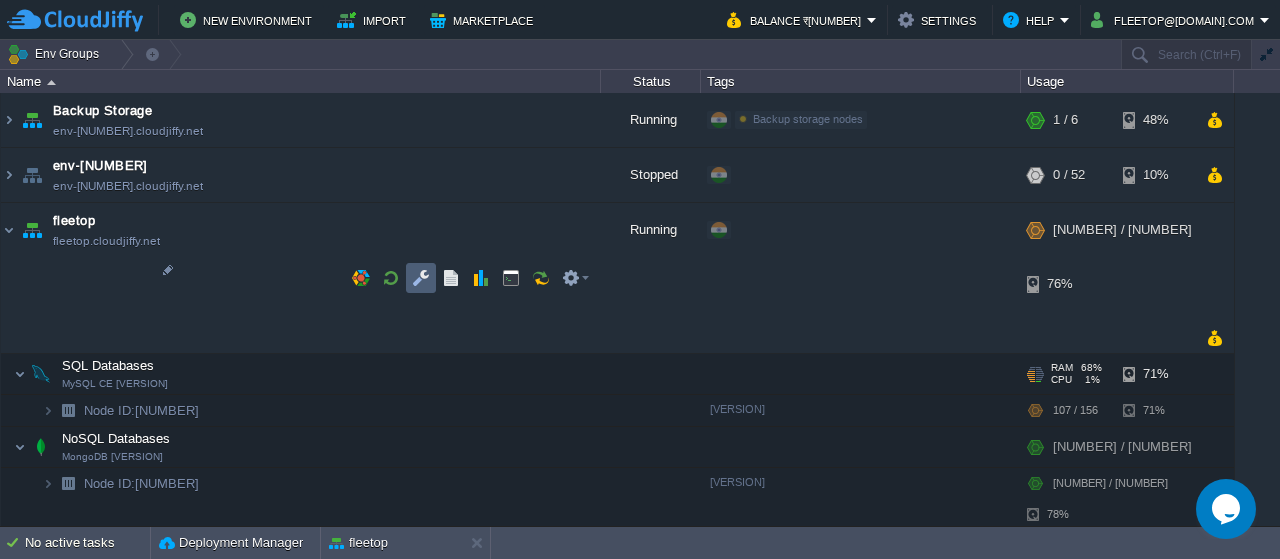 click at bounding box center [421, 278] 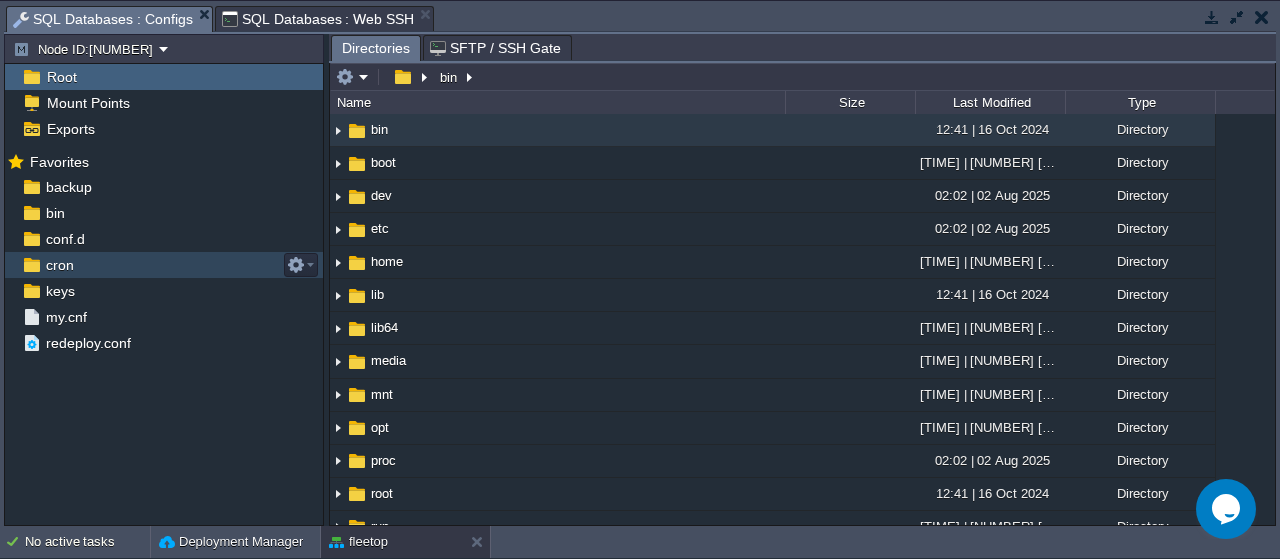 click on "cron" at bounding box center (59, 265) 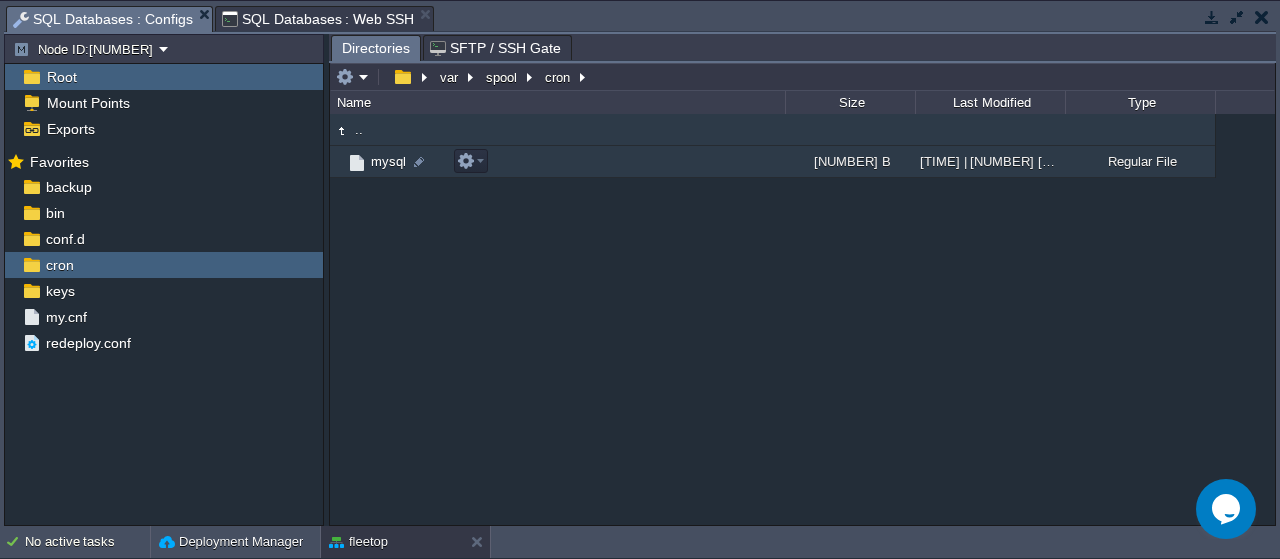 click on "mysql" at bounding box center (388, 161) 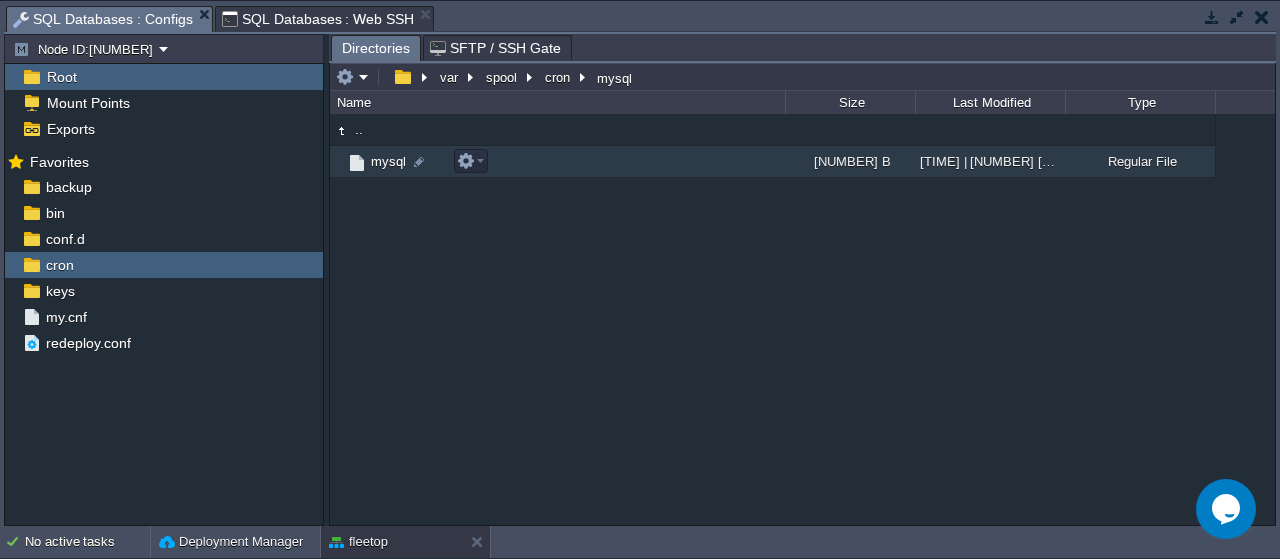 click on "mysql" at bounding box center [388, 161] 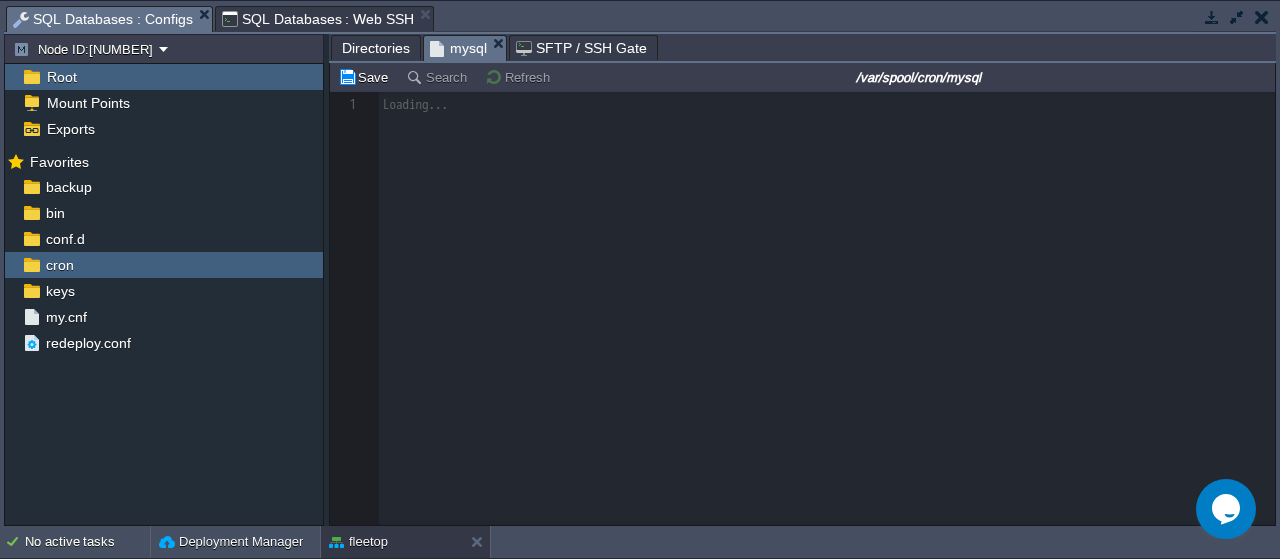 scroll, scrollTop: 7, scrollLeft: 0, axis: vertical 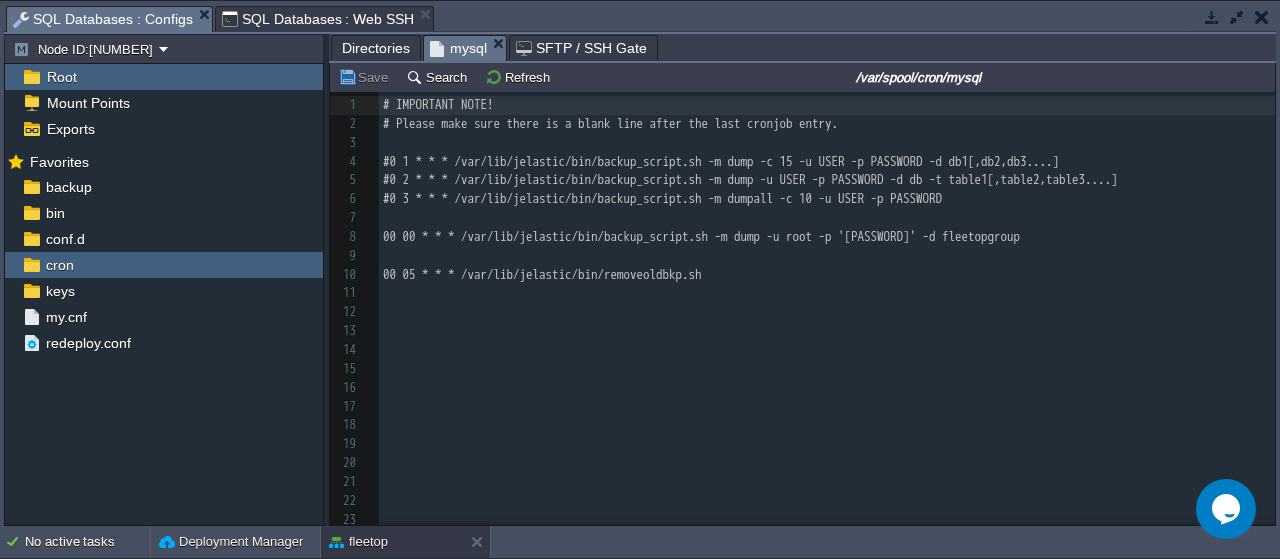 click on "00 00 * * * /var/lib/jelastic/bin/backup_script.sh -m dump -u root -p '[PASSWORD]' -d fleetopgroup" at bounding box center [701, 236] 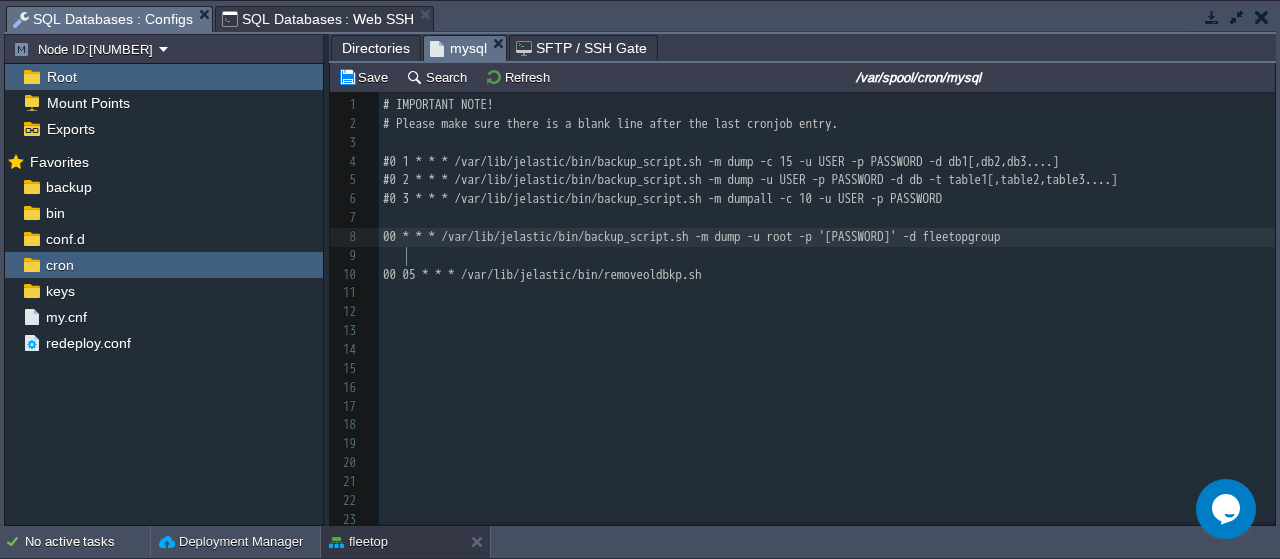type on "[NUMBER]" 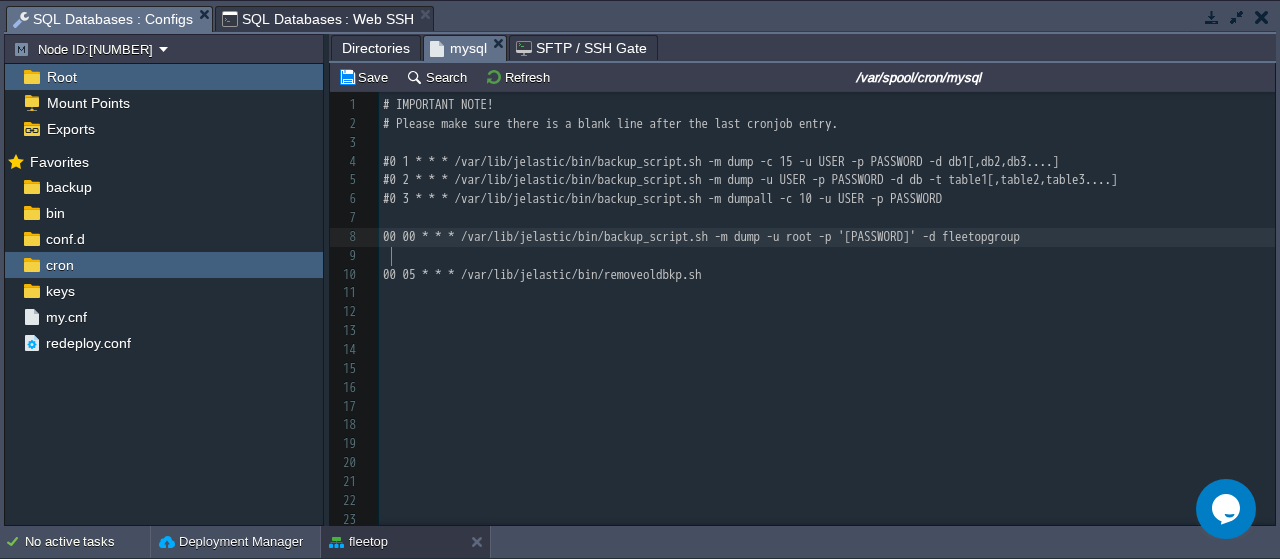 scroll, scrollTop: 7, scrollLeft: 15, axis: both 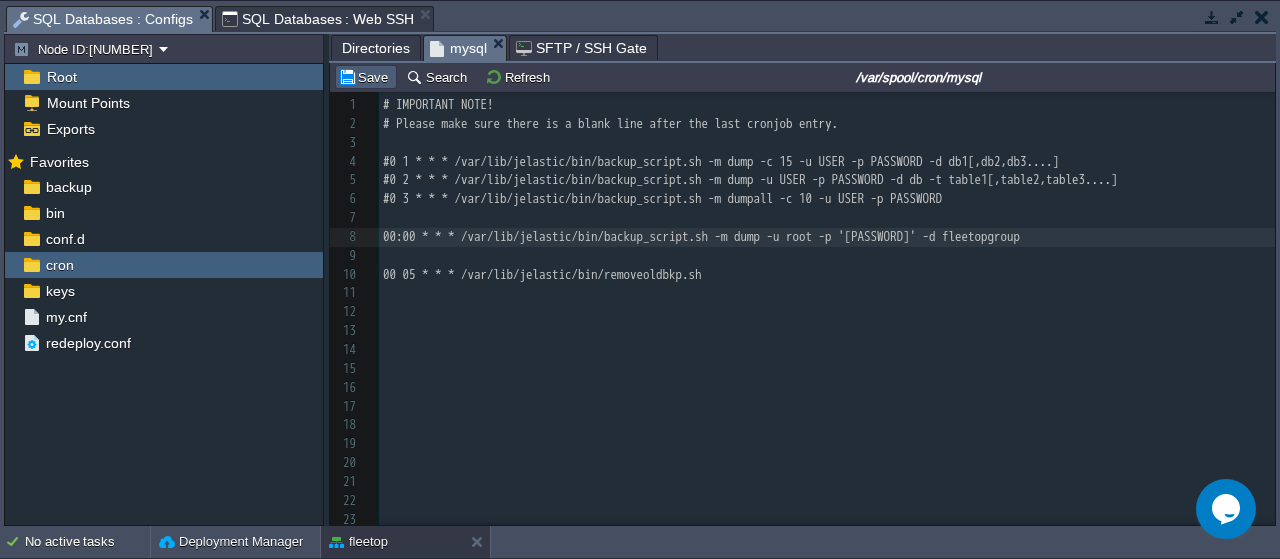 type on "30" 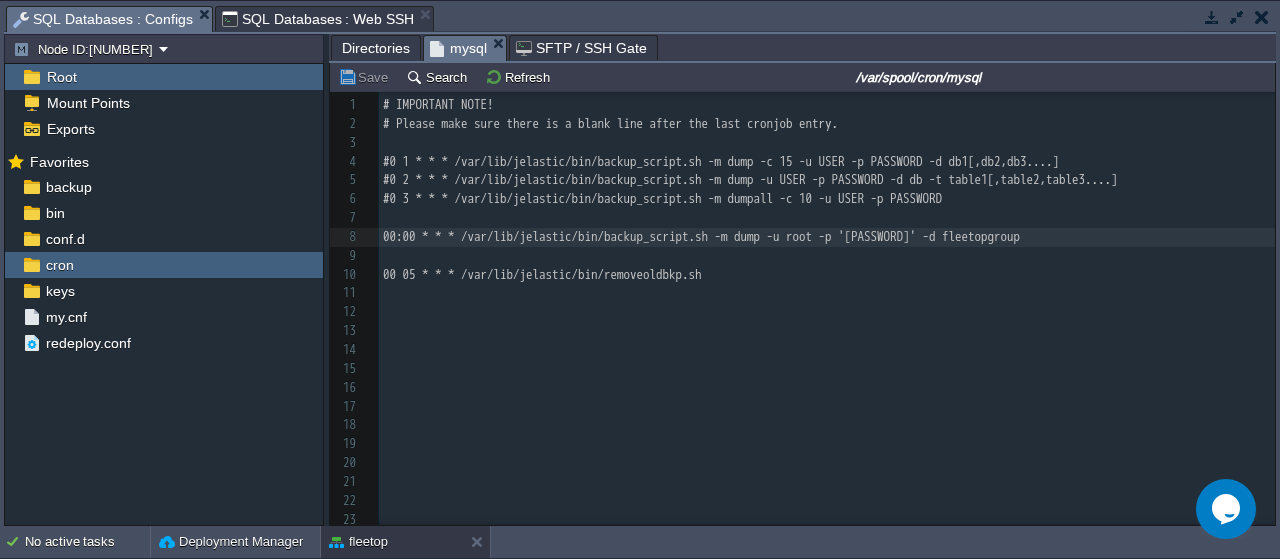 type 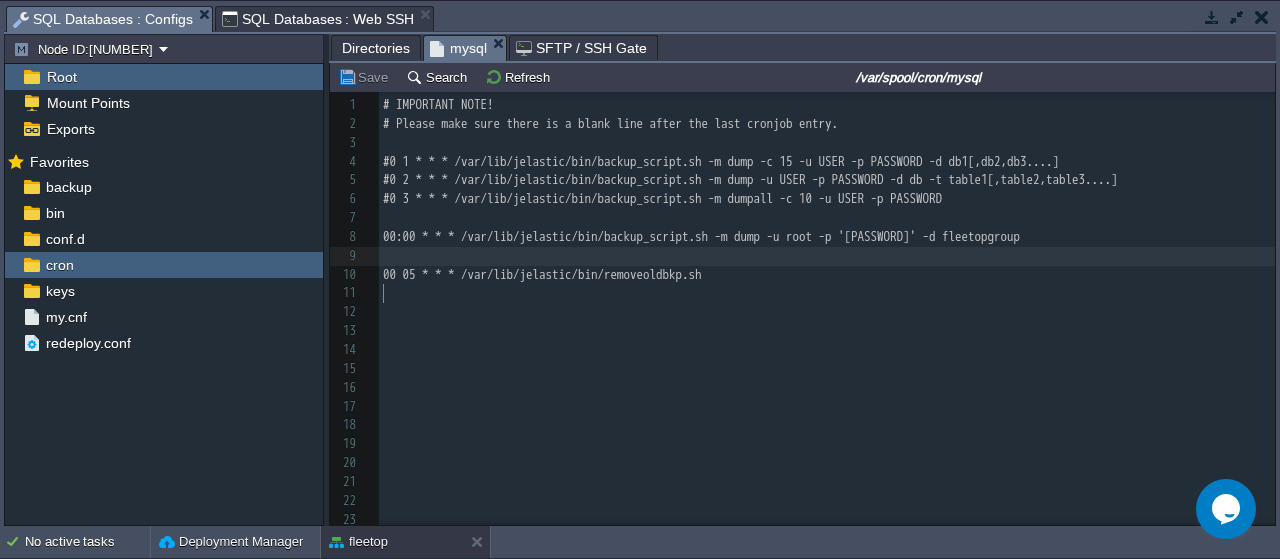 click on "​" at bounding box center (827, 256) 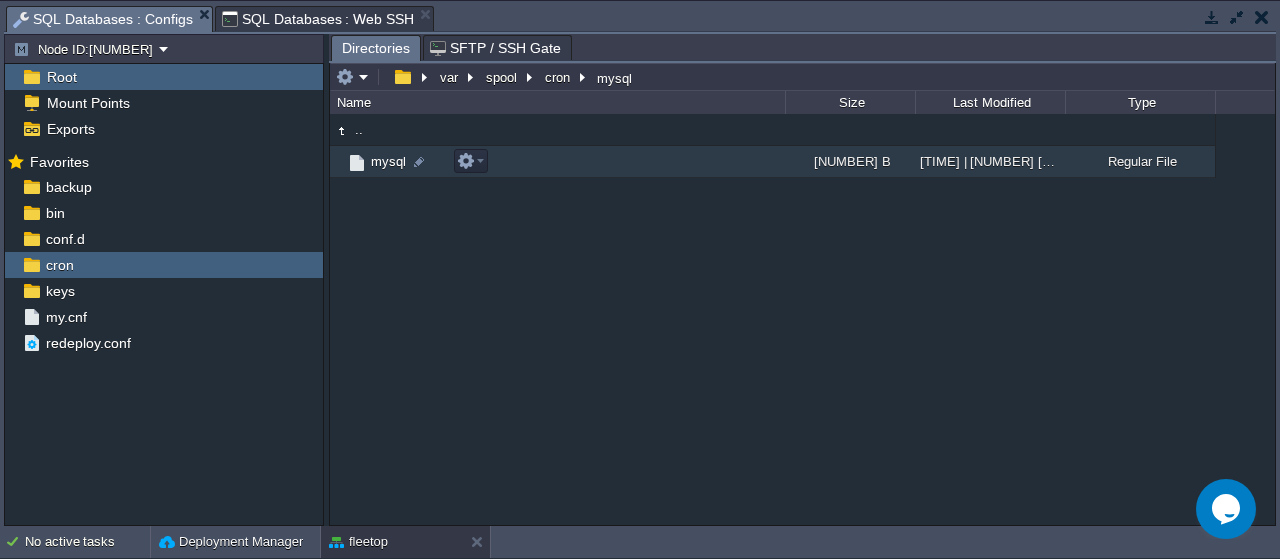 click on "mysql" at bounding box center [388, 161] 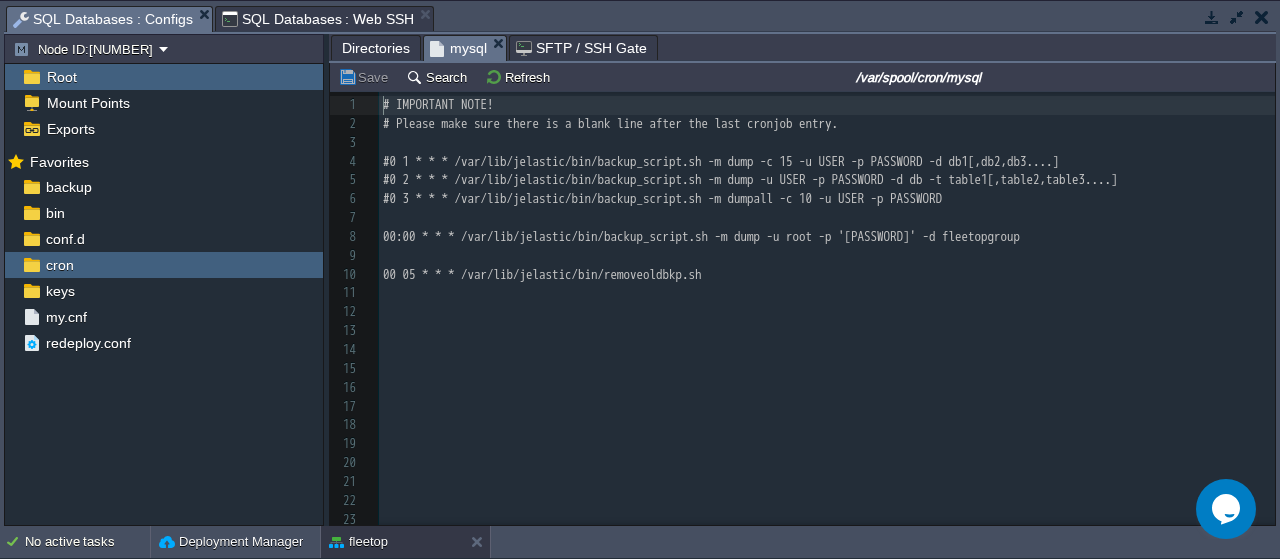 scroll, scrollTop: 7, scrollLeft: 0, axis: vertical 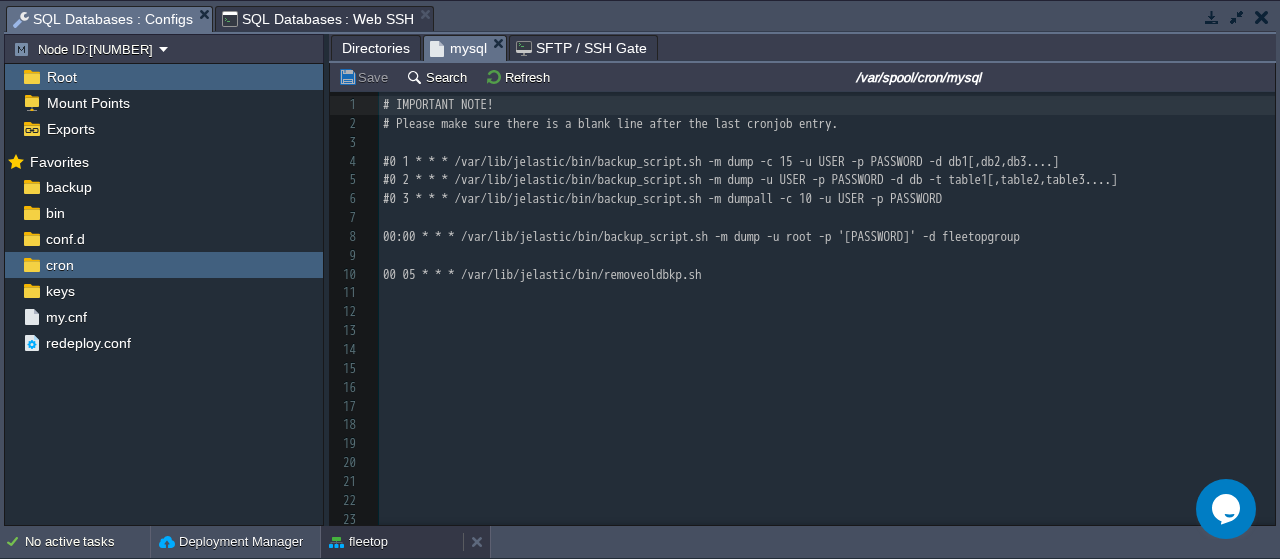 click on "fleetop" at bounding box center (358, 542) 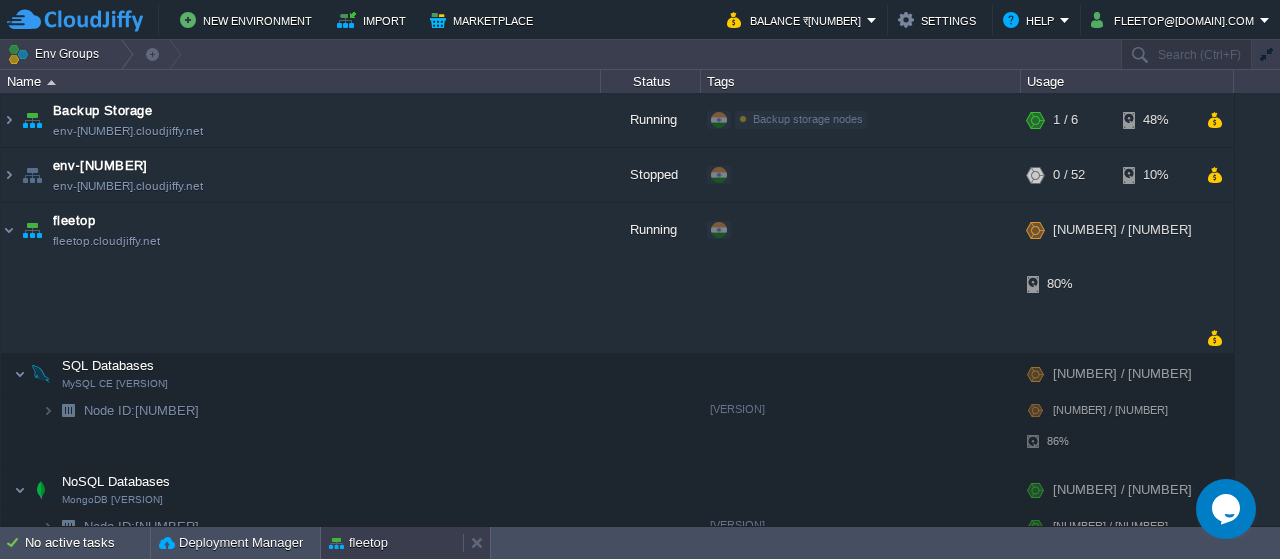 click on "fleetop" at bounding box center (358, 543) 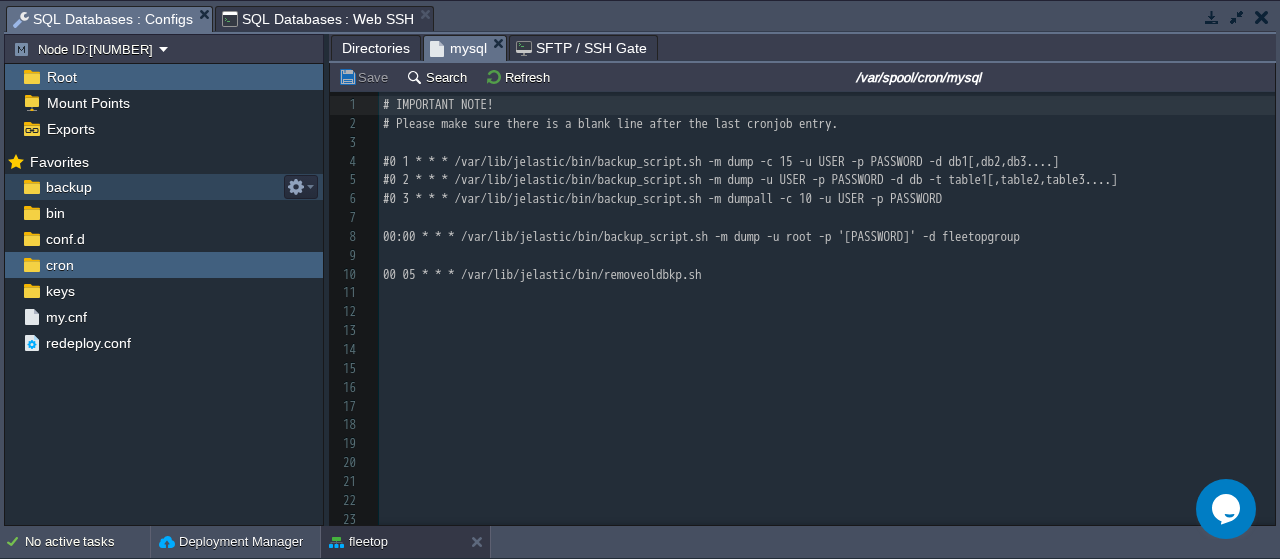 click on "backup" at bounding box center (68, 187) 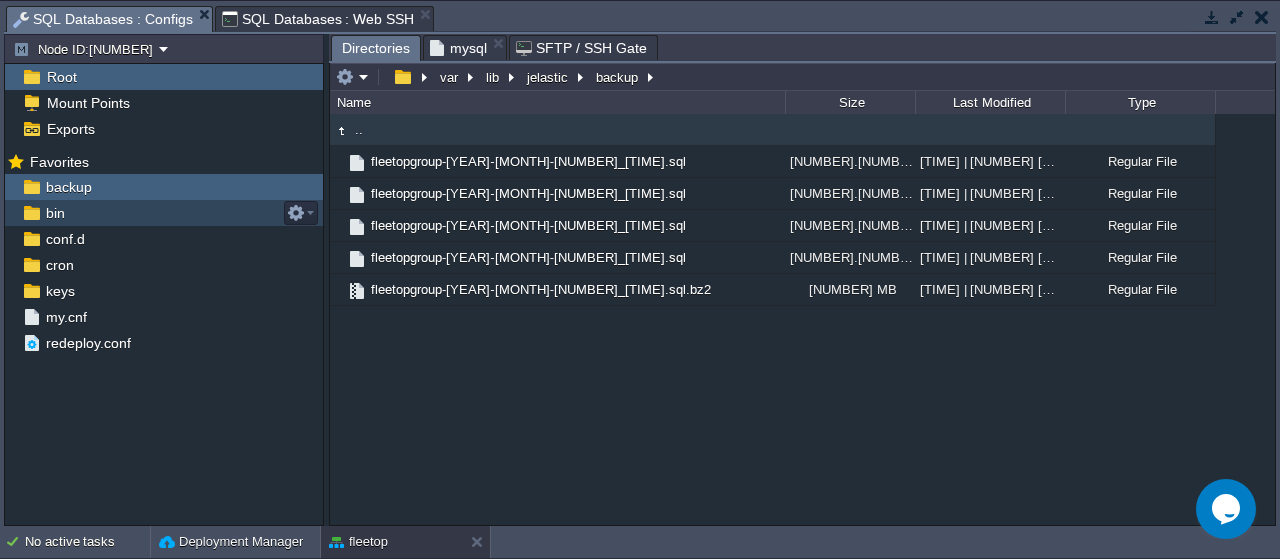 click on "bin" at bounding box center (164, 213) 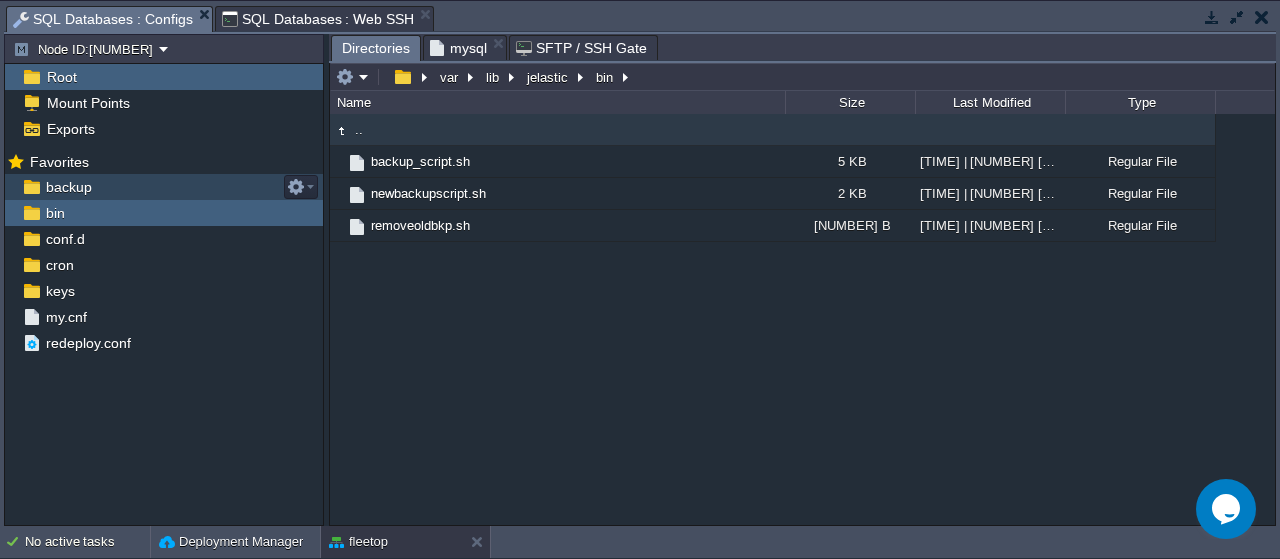click on "backup" at bounding box center [68, 187] 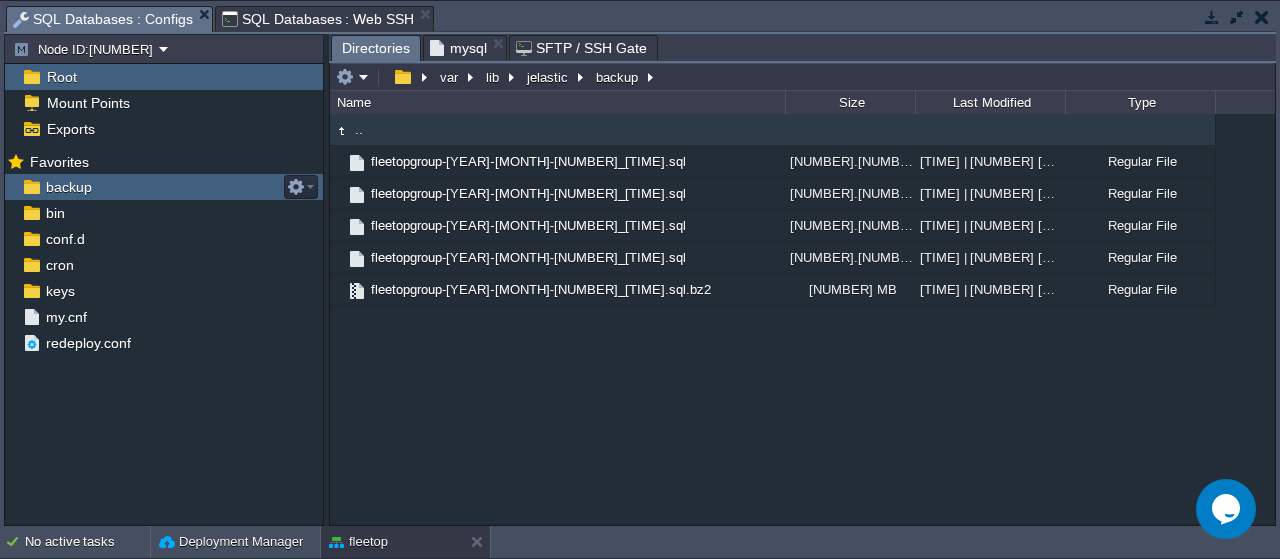 click on "backup" at bounding box center (68, 187) 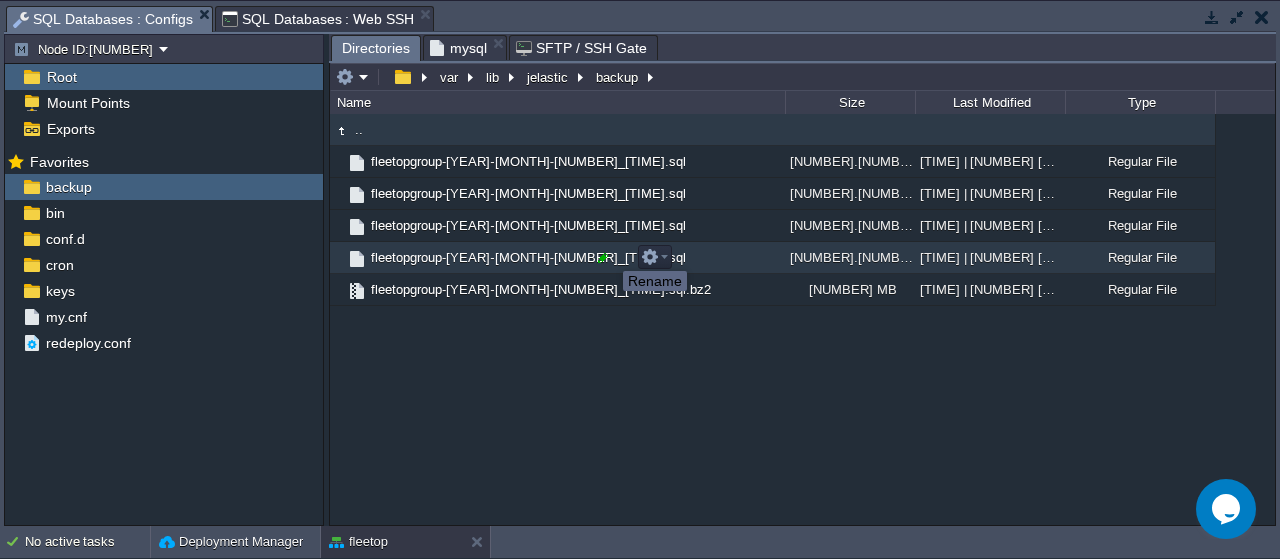 click at bounding box center (603, 258) 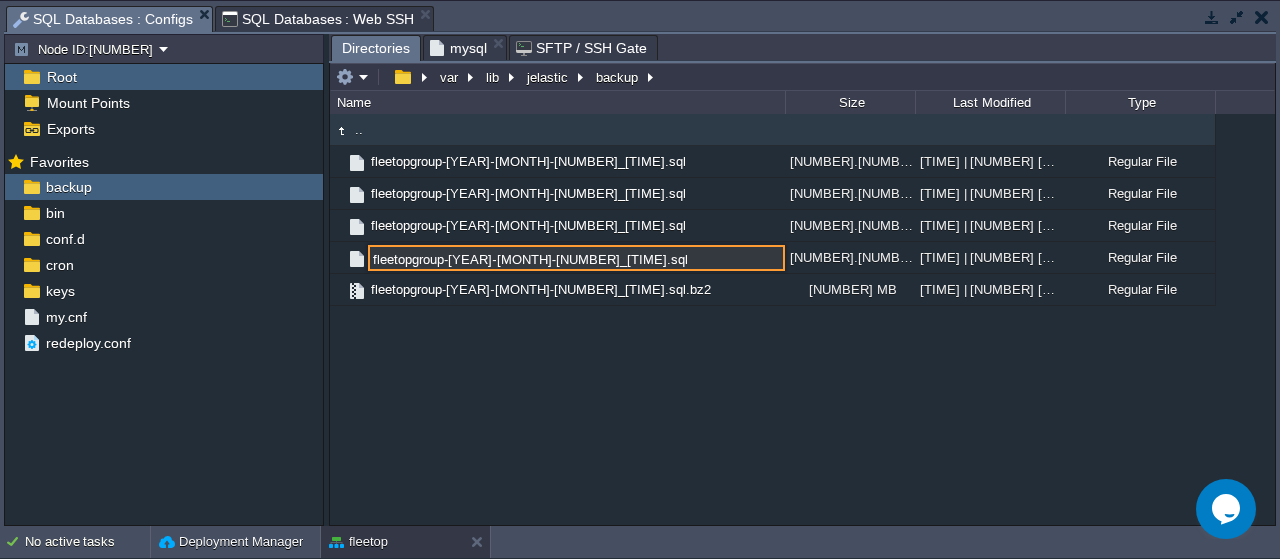 click on "fleetopgroup-[YEAR]-[MONTH]-[NUMBER]_[TIME].sql" at bounding box center (576, 258) 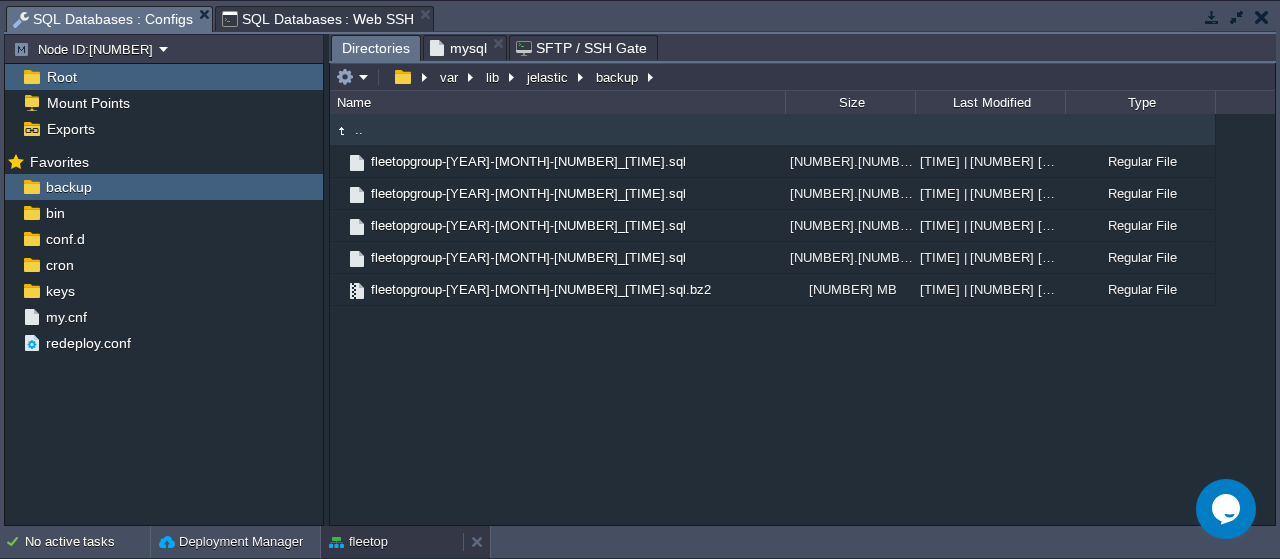 click on "fleetop" at bounding box center [392, 542] 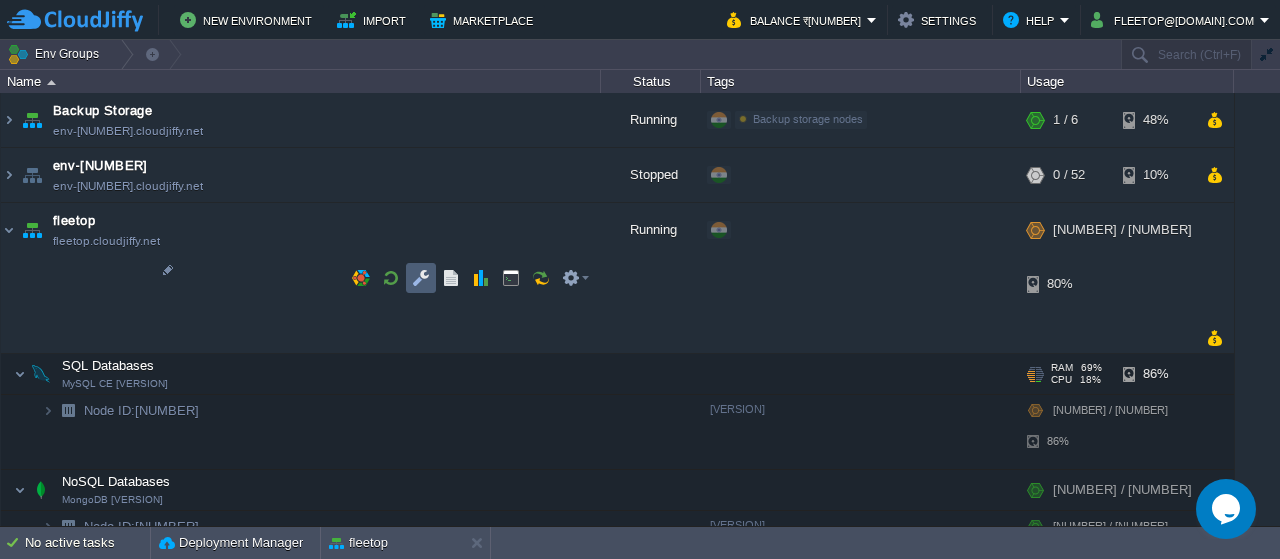 click at bounding box center (421, 278) 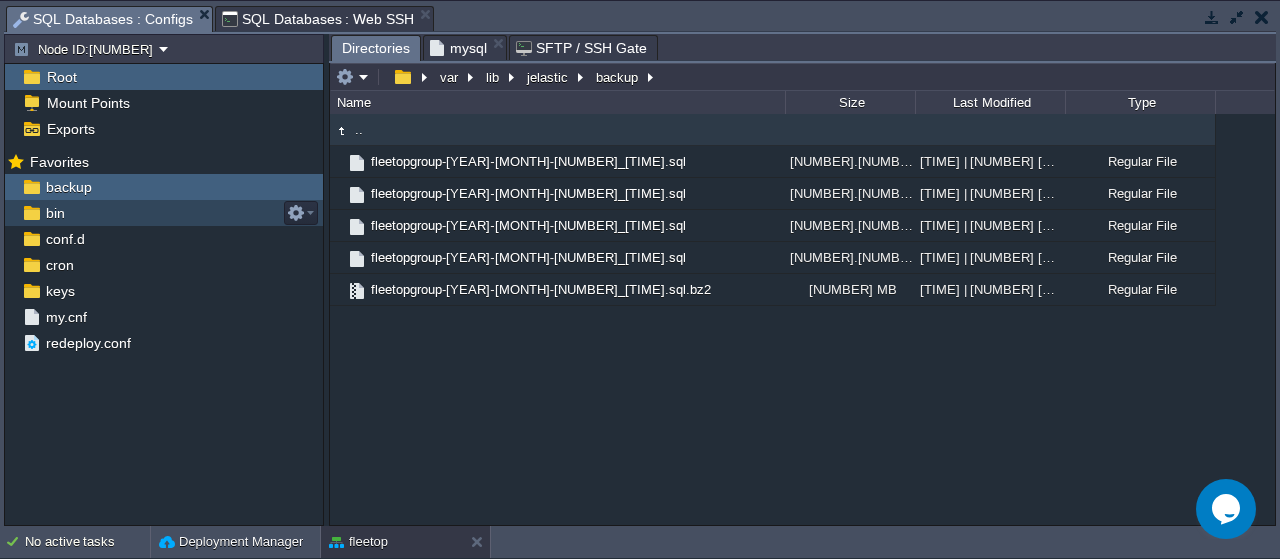 click on "bin" at bounding box center [164, 213] 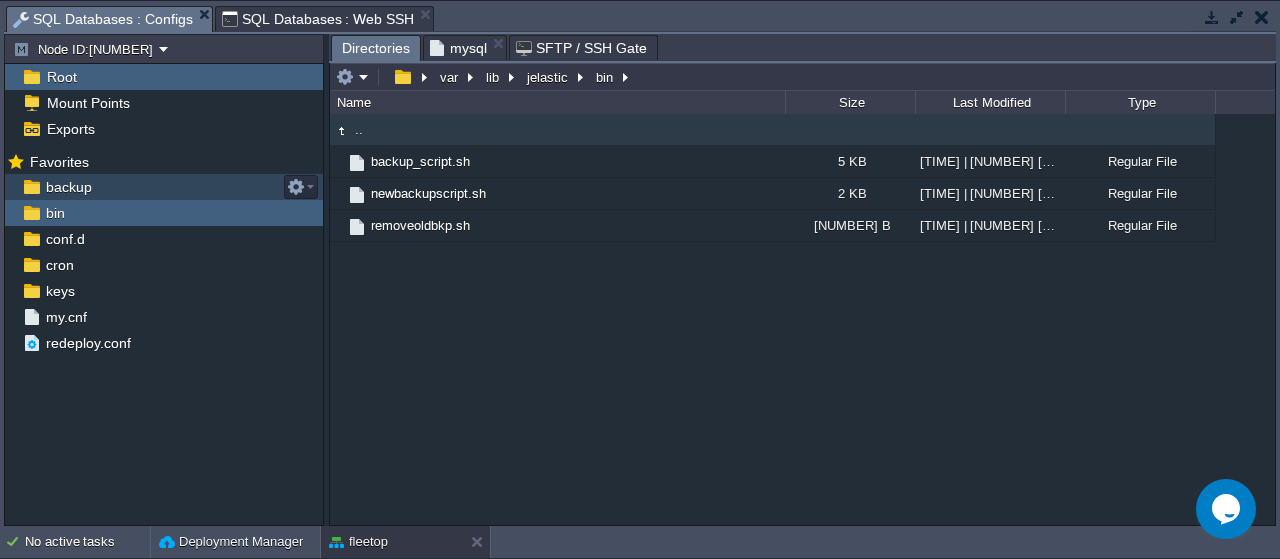 click on "backup" at bounding box center (68, 187) 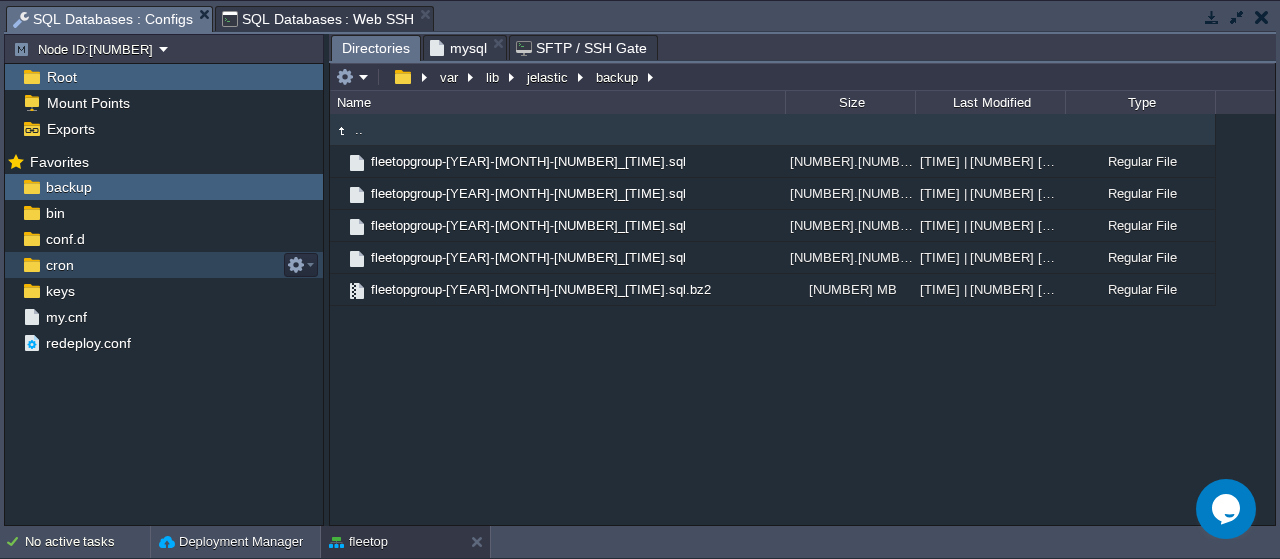 click on "cron" at bounding box center (59, 265) 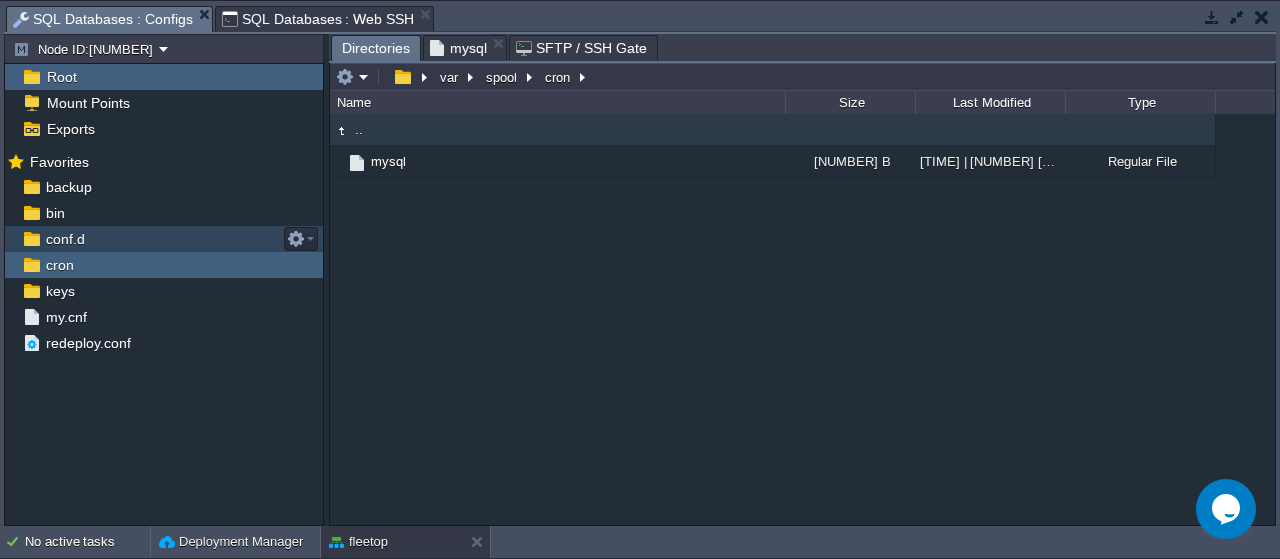click on "conf.d" at bounding box center (65, 239) 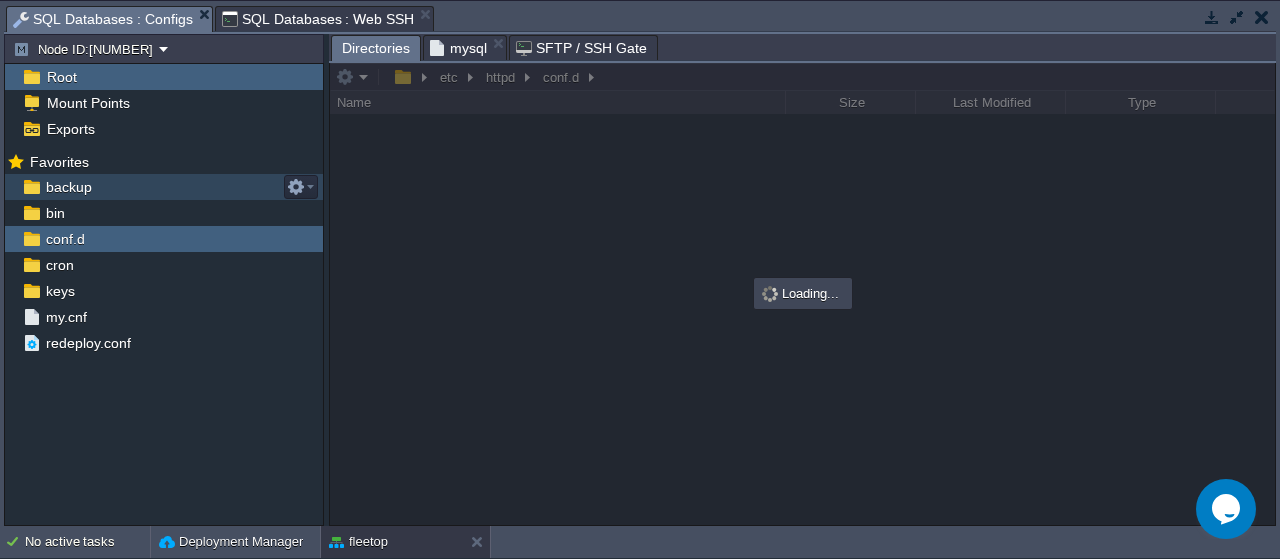 click on "backup" at bounding box center (68, 187) 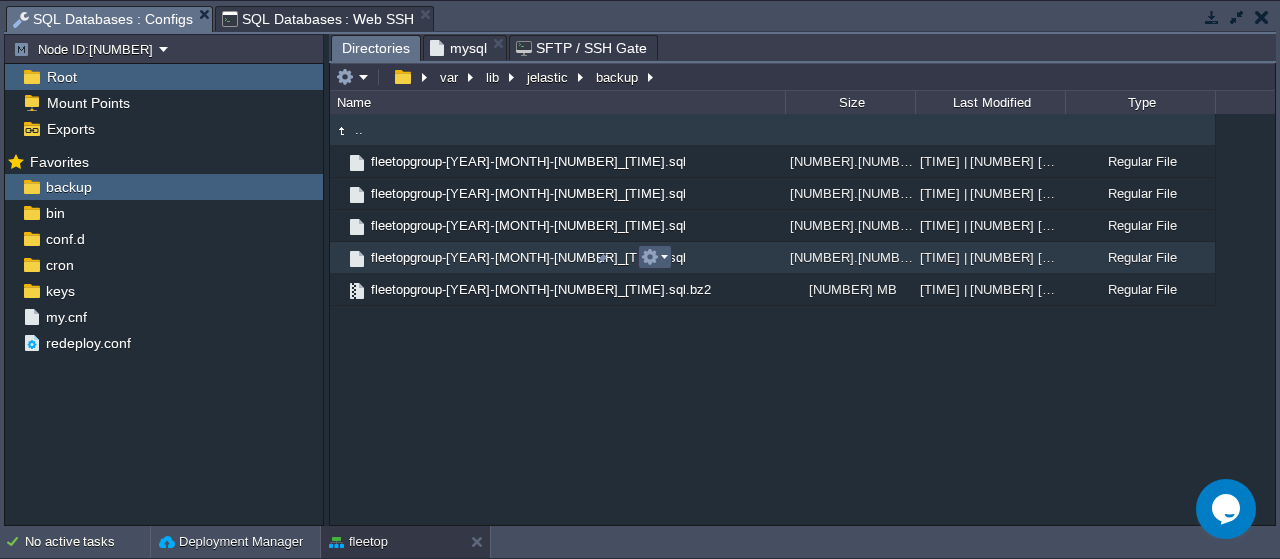 click at bounding box center [654, 257] 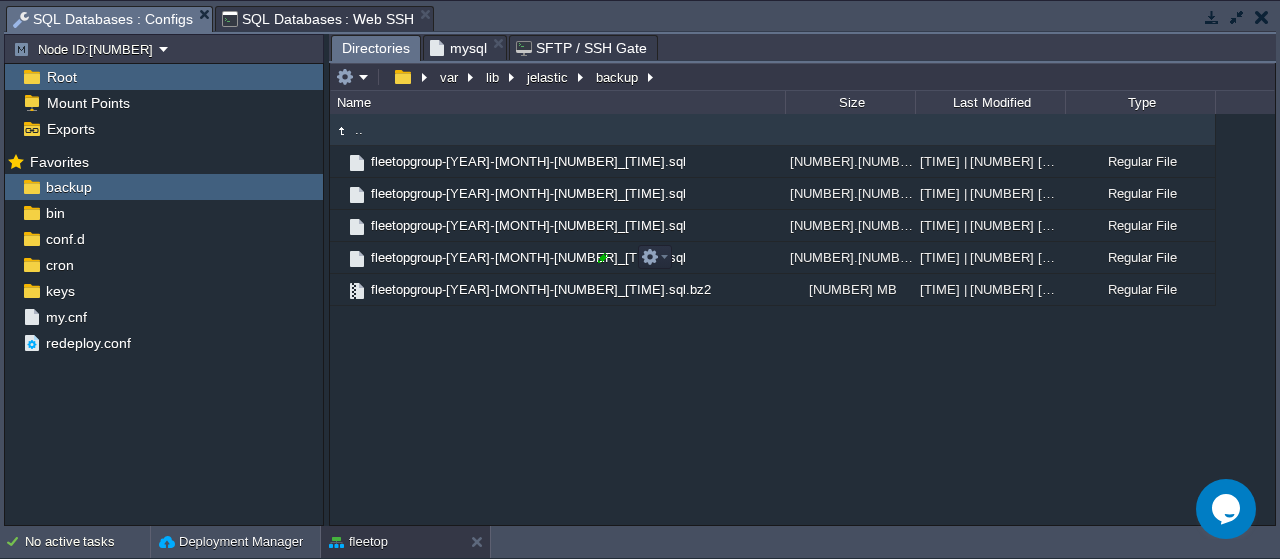 click at bounding box center (603, 258) 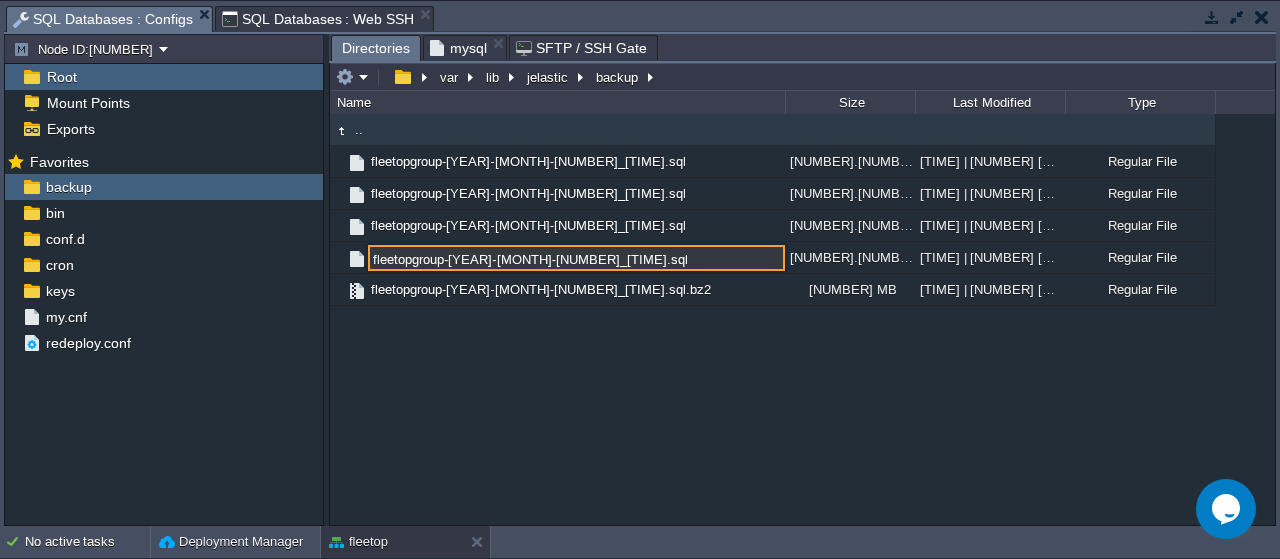 click on "fleetopgroup-[YEAR]-[MONTH]-[NUMBER]_[TIME].sql" at bounding box center [576, 258] 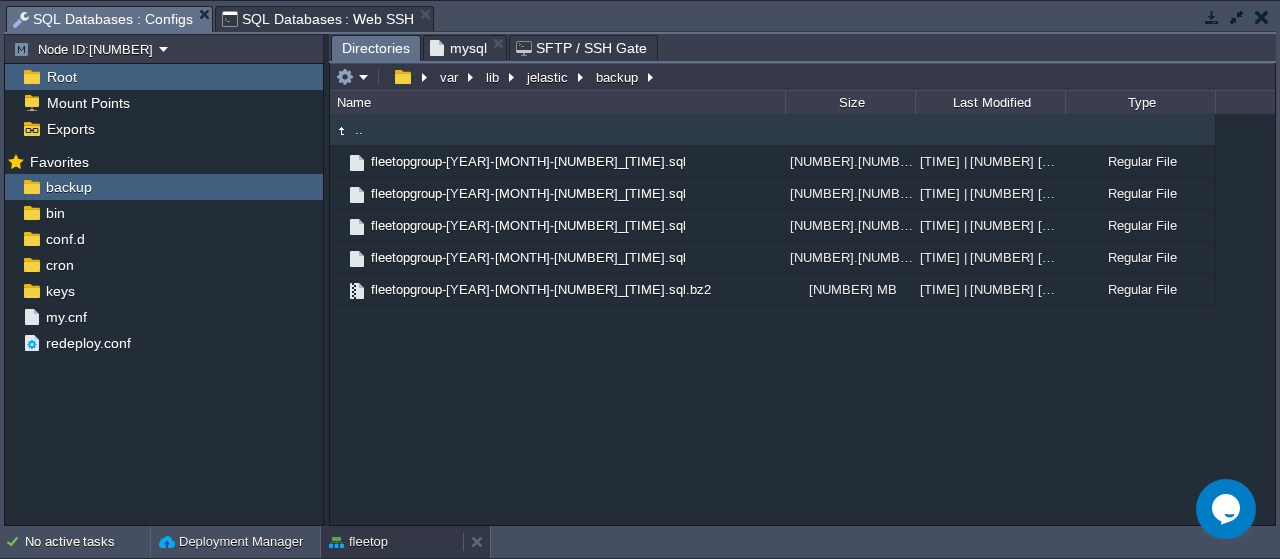 click on "fleetop" at bounding box center (392, 542) 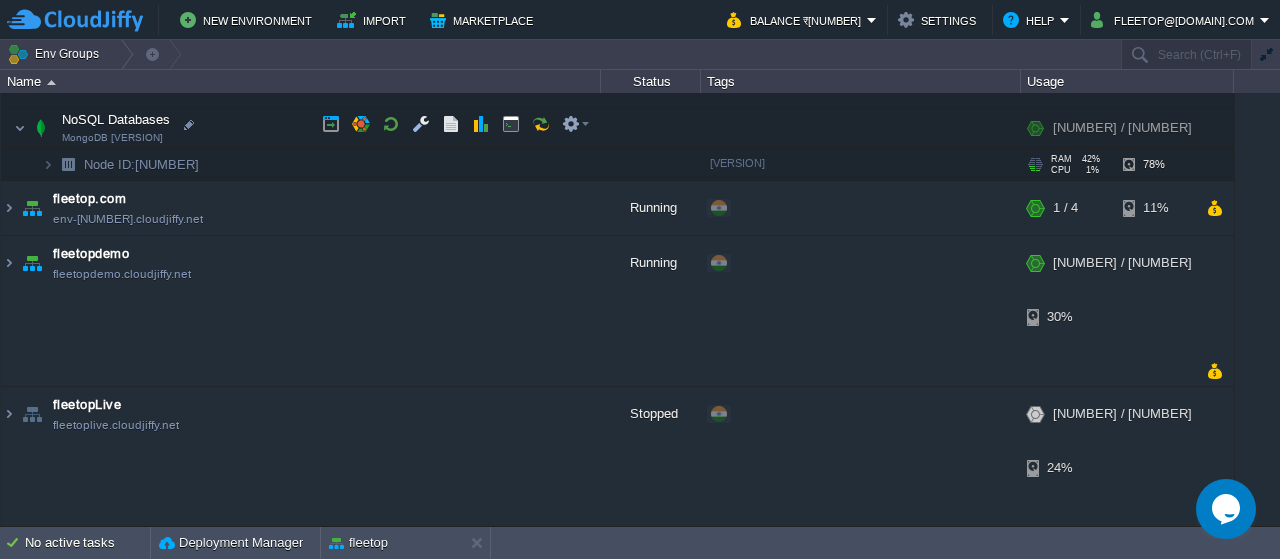 scroll, scrollTop: 23, scrollLeft: 0, axis: vertical 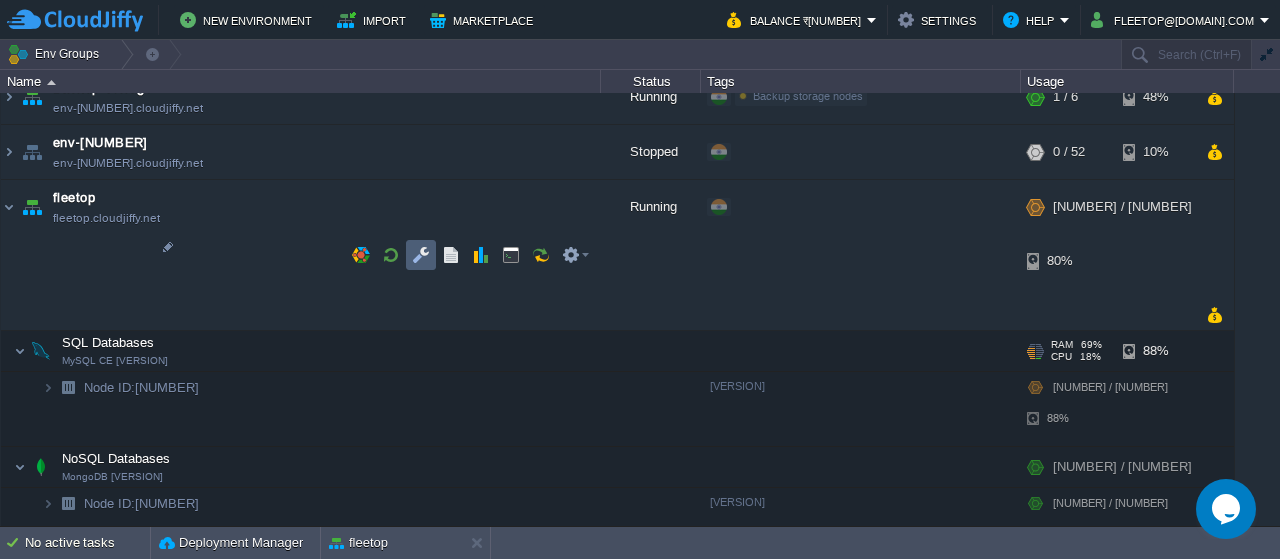 click at bounding box center [421, 255] 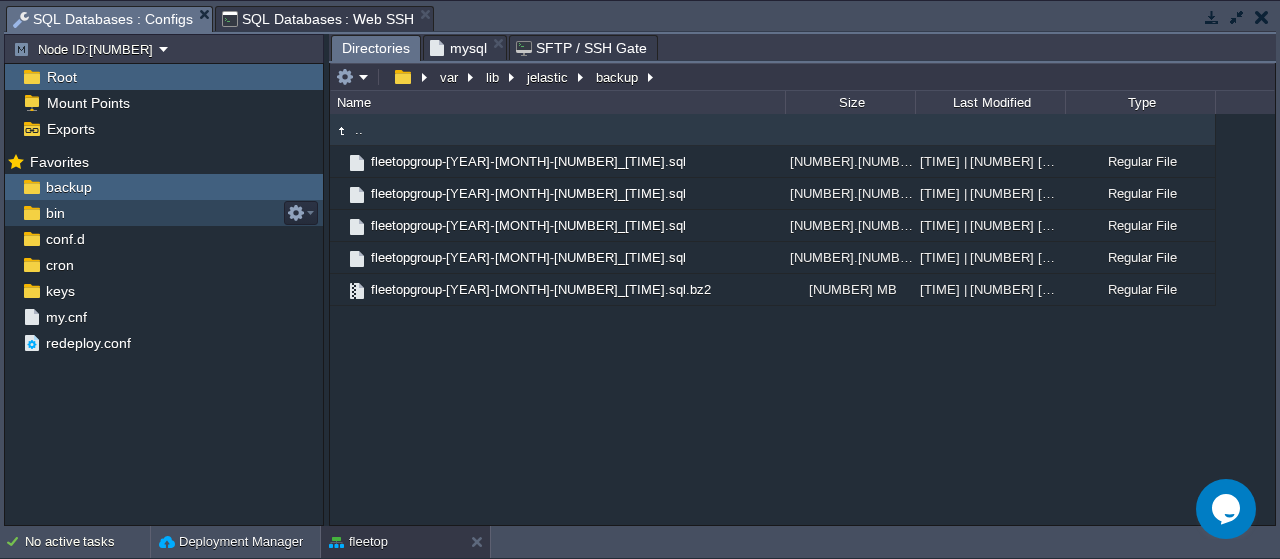 click on "bin" at bounding box center [55, 213] 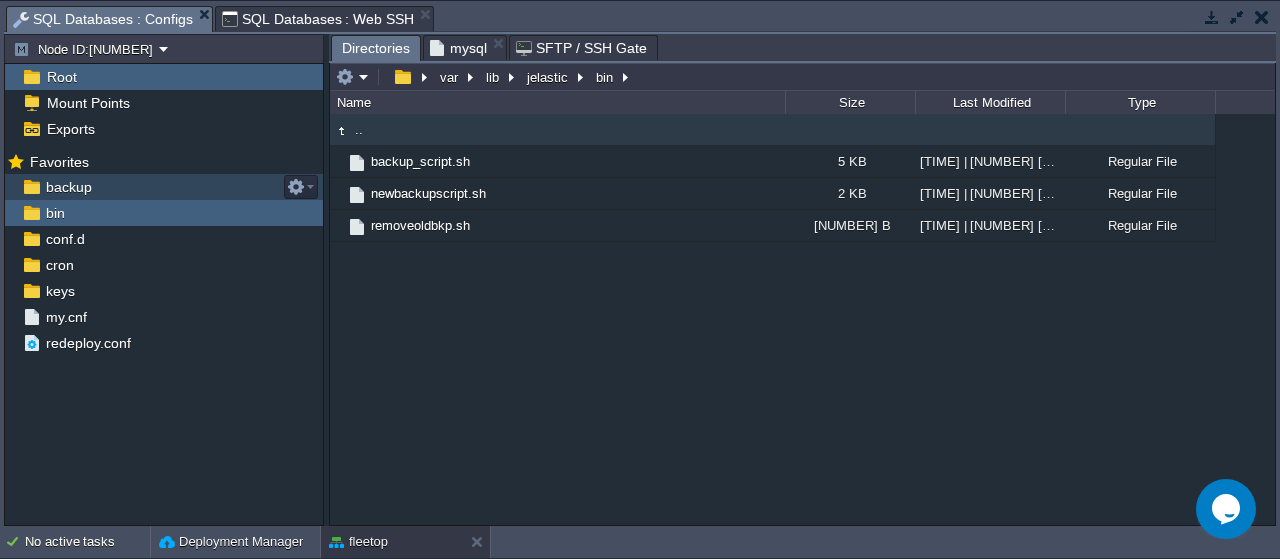 click on "backup" at bounding box center (68, 187) 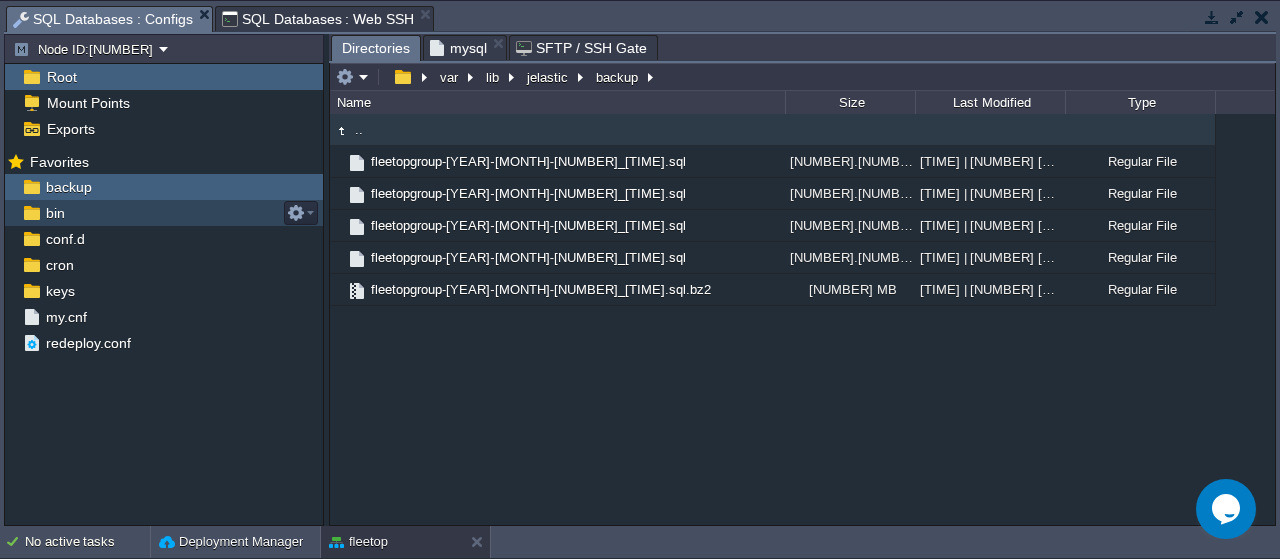 click on "bin" at bounding box center [164, 213] 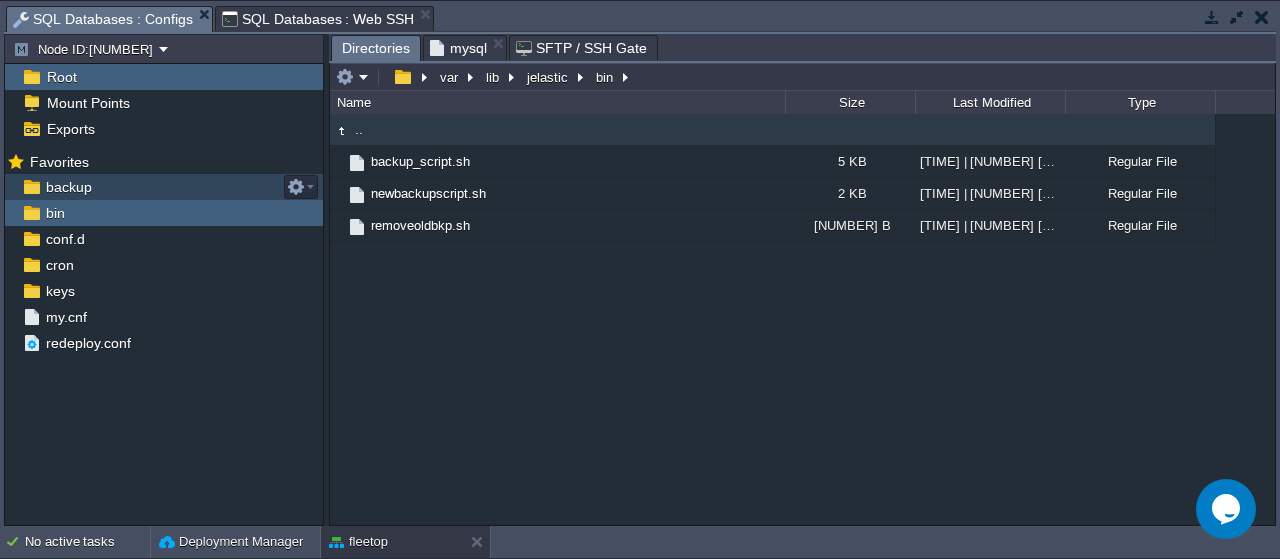 click on "backup" at bounding box center (164, 187) 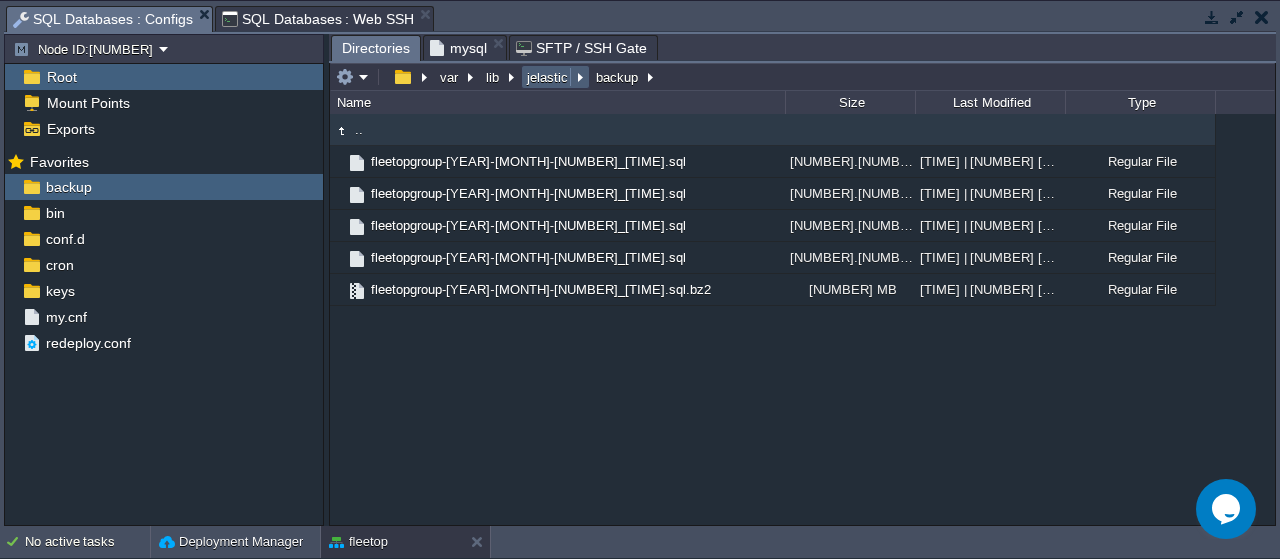 click on "jelastic" at bounding box center [548, 77] 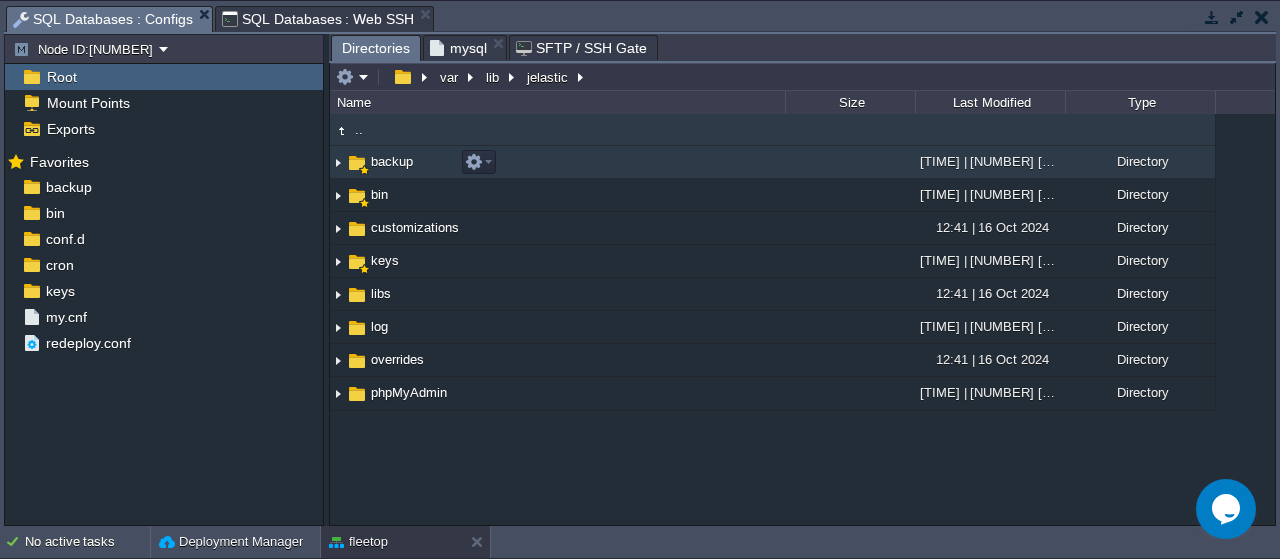 click on "backup" at bounding box center (392, 161) 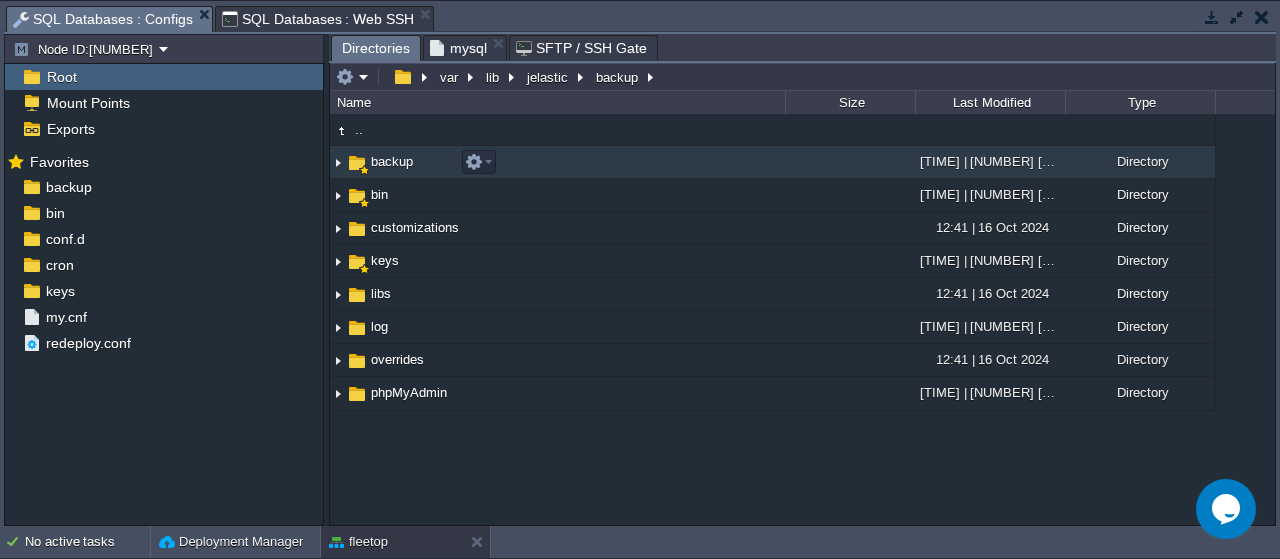 click on "backup" at bounding box center (392, 161) 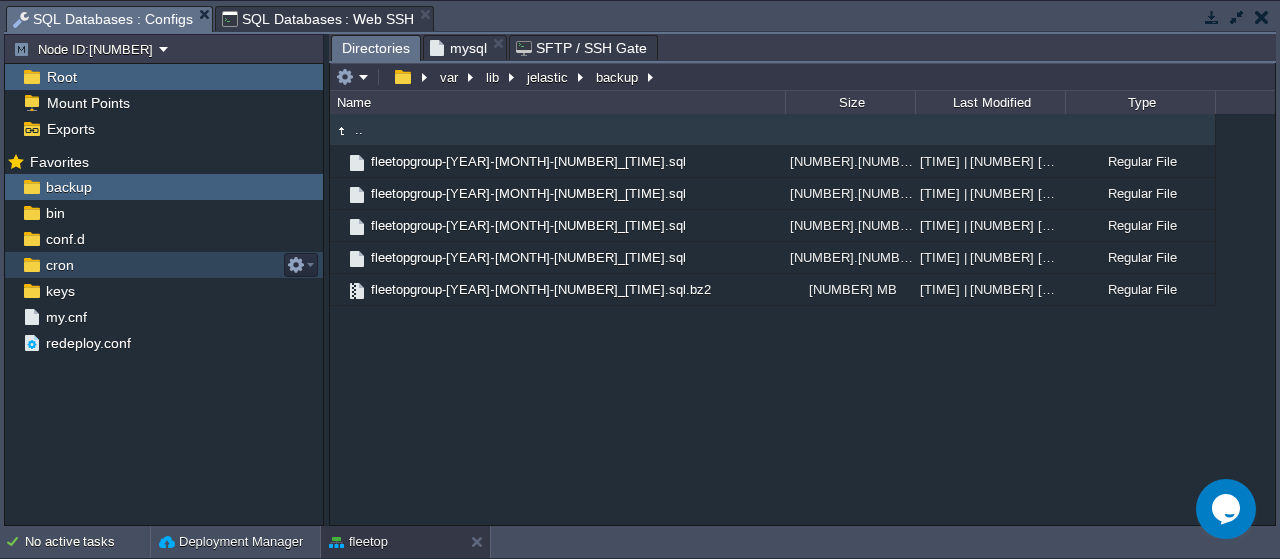 click on "cron" at bounding box center (164, 265) 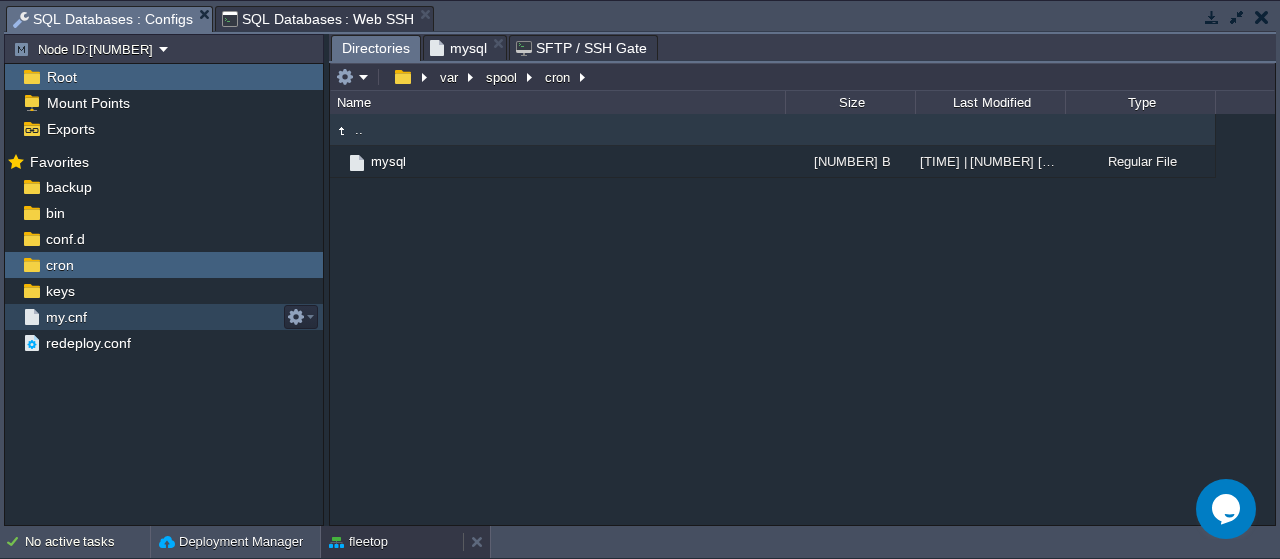 click on "fleetop" at bounding box center (358, 542) 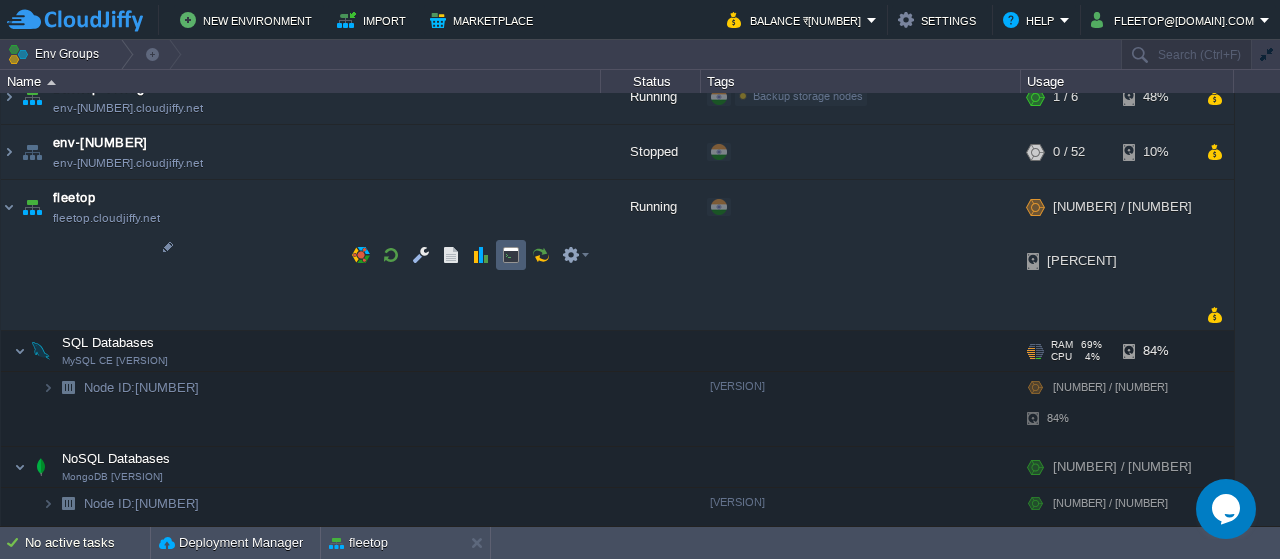 click at bounding box center [511, 255] 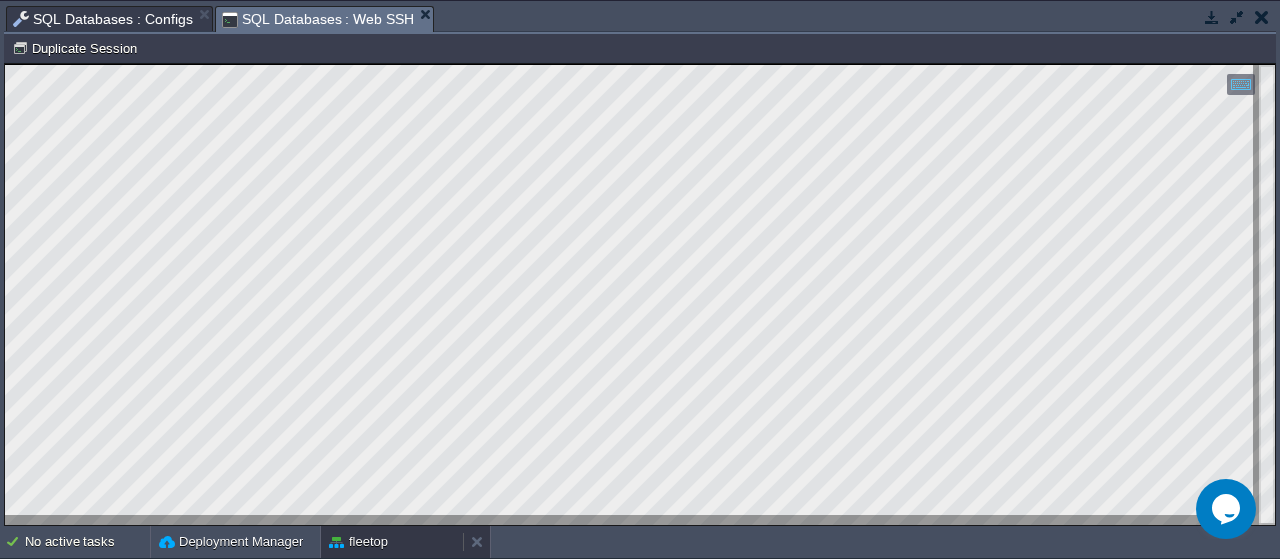 click on "fleetop" at bounding box center (392, 542) 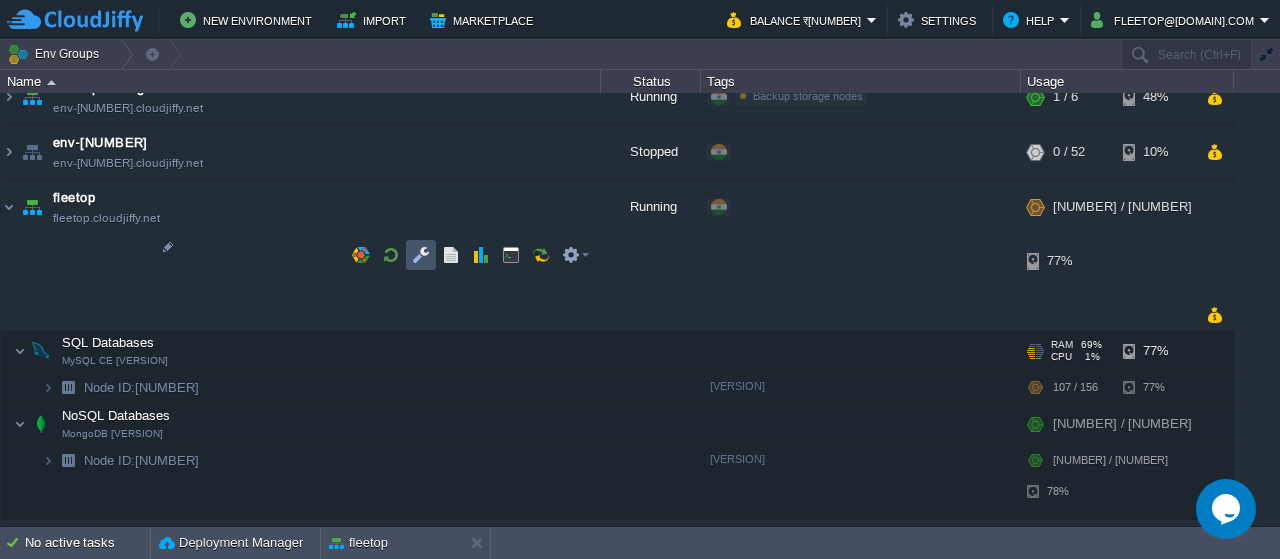 click at bounding box center (421, 255) 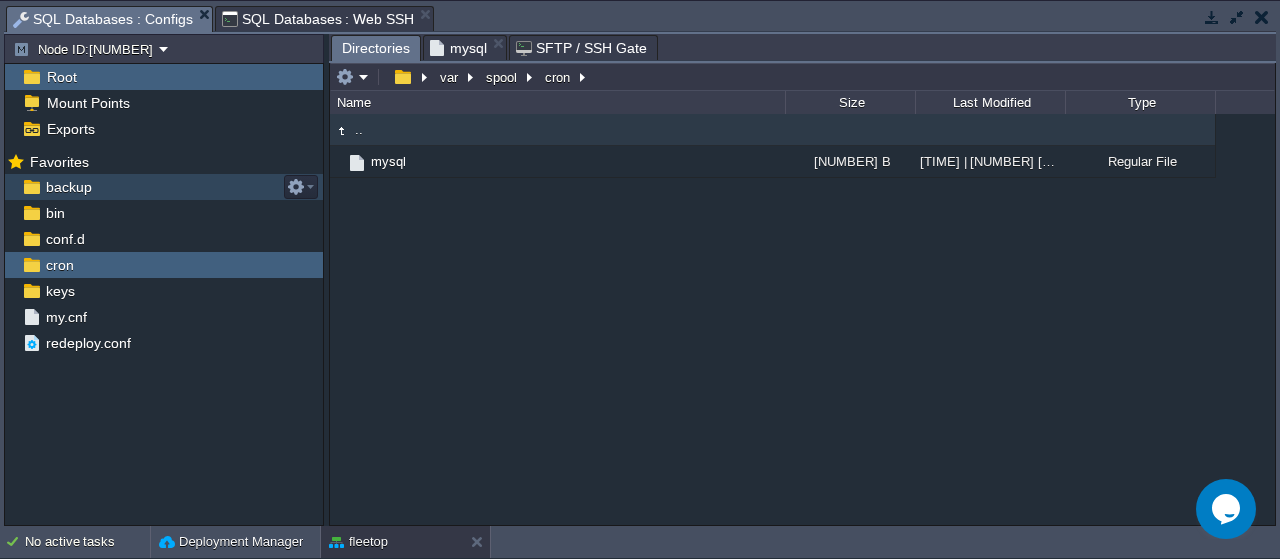 click on "backup" at bounding box center (68, 187) 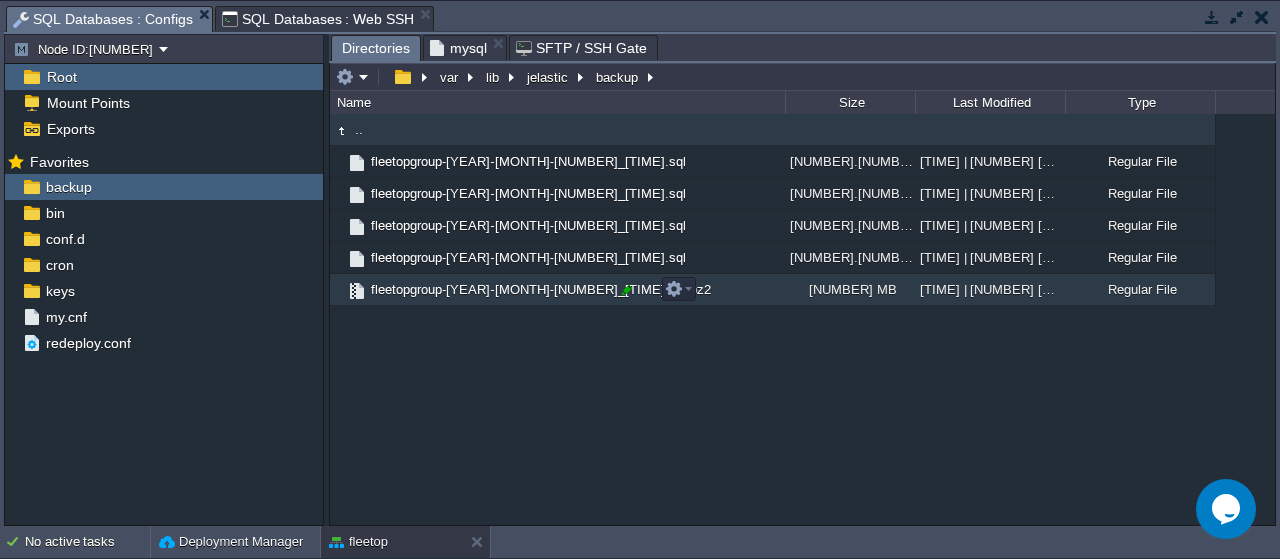 click at bounding box center [627, 290] 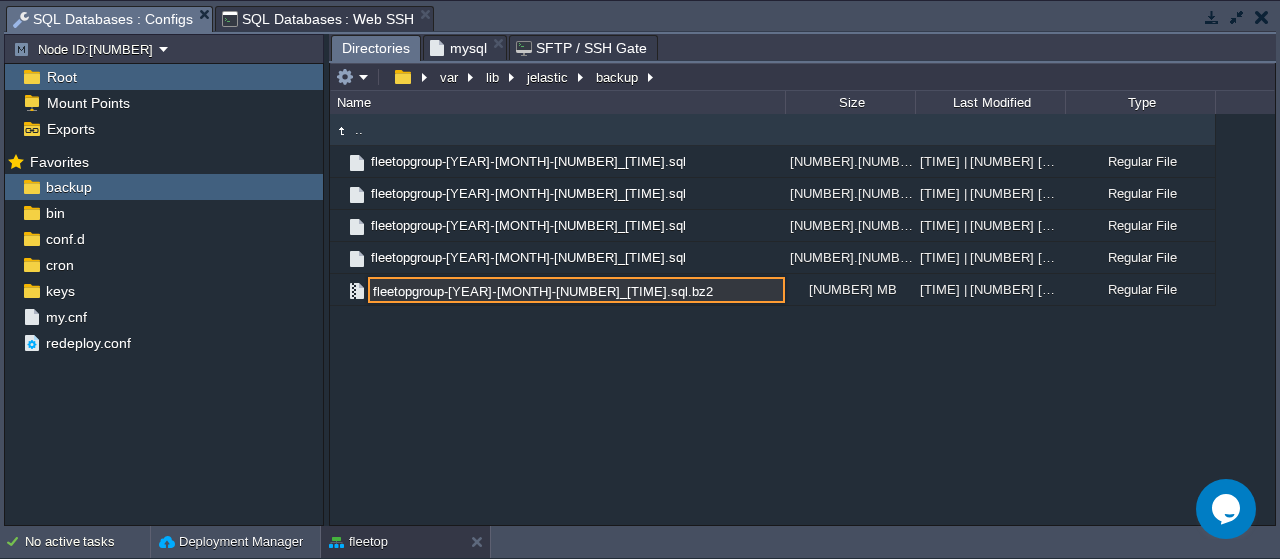 click on "fleetopgroup-[YEAR]-[MONTH]-[NUMBER]_[TIME].sql.bz2" at bounding box center (576, 290) 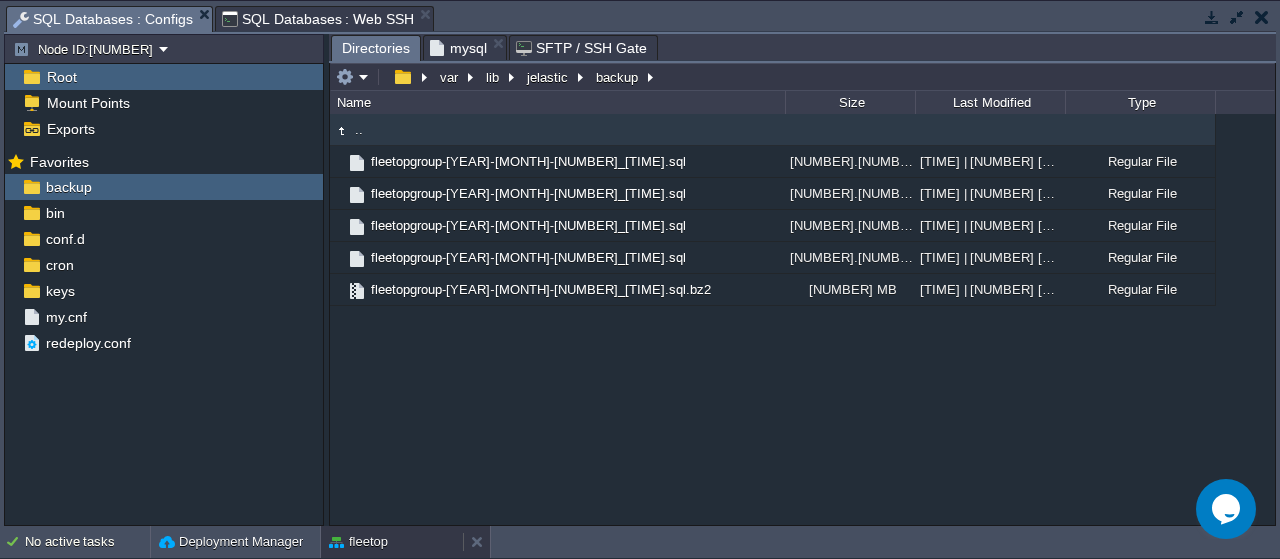 click on "fleetop" at bounding box center [358, 542] 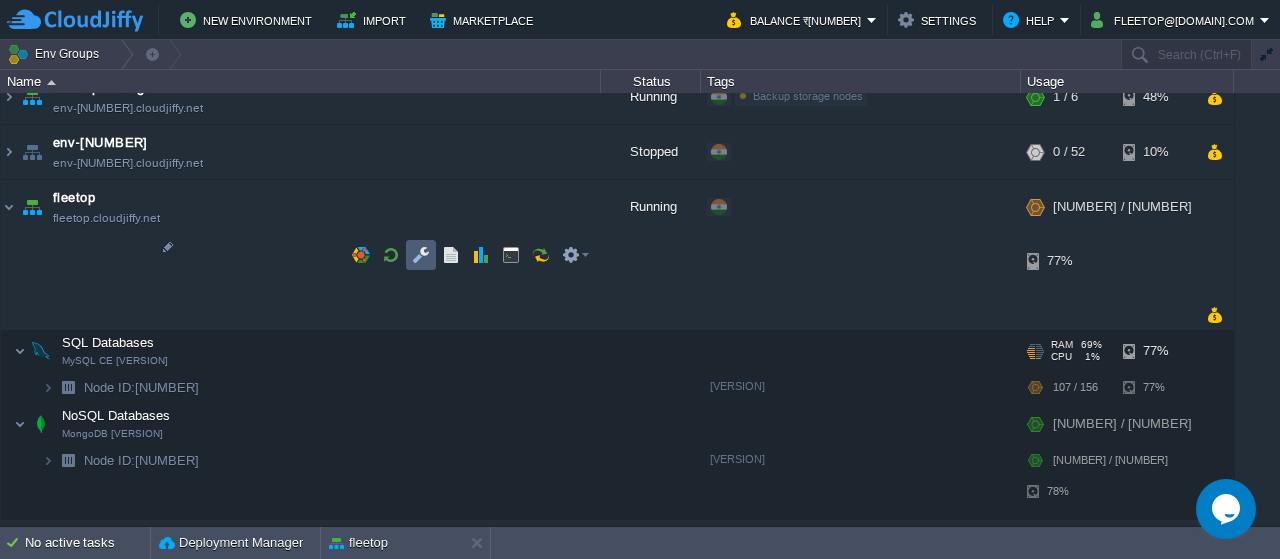 click at bounding box center (421, 255) 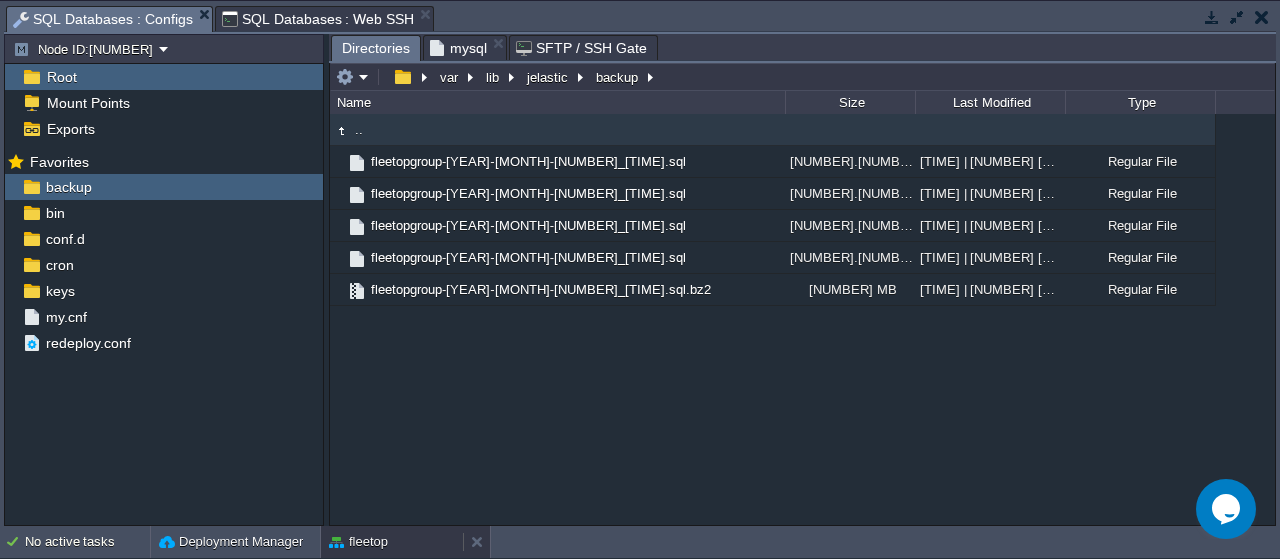 click on "fleetop" at bounding box center (358, 542) 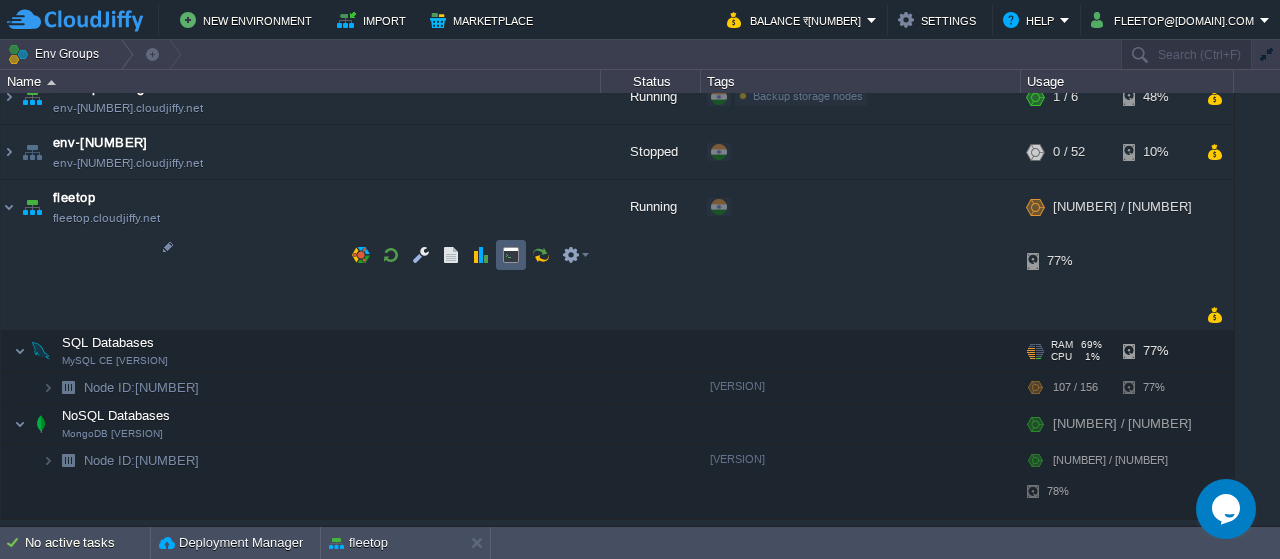 click at bounding box center (511, 255) 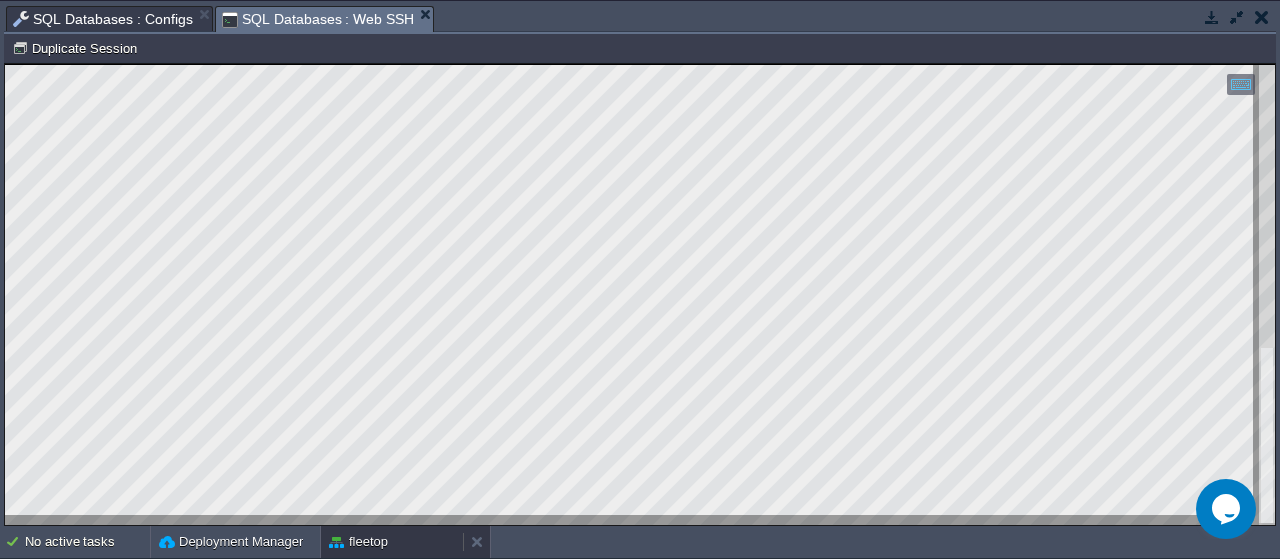 click on "fleetop" at bounding box center [392, 542] 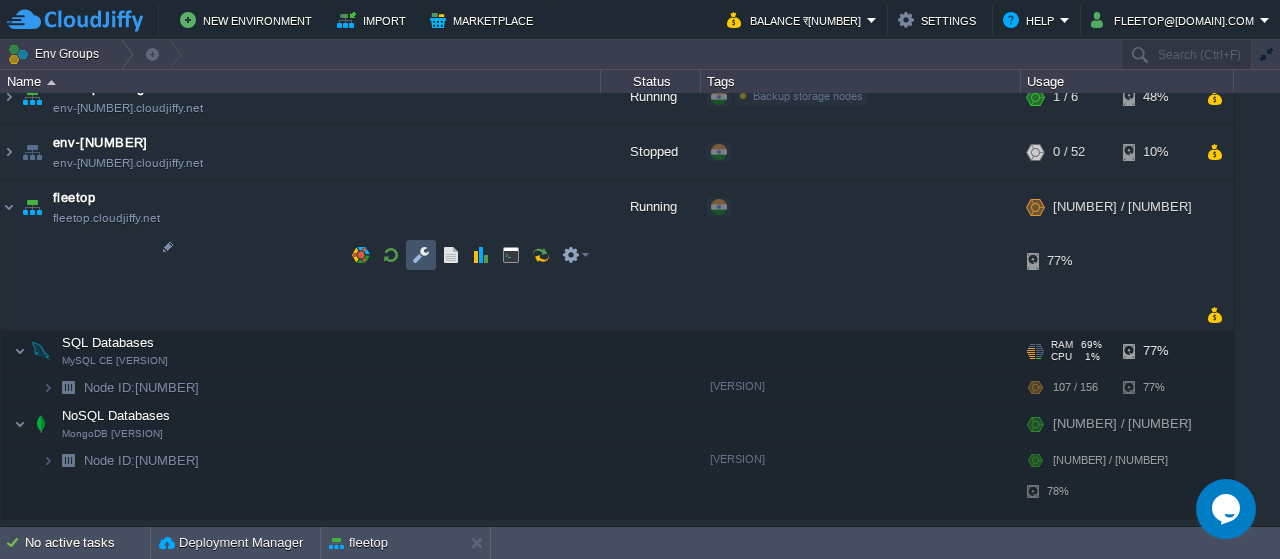 click at bounding box center [421, 255] 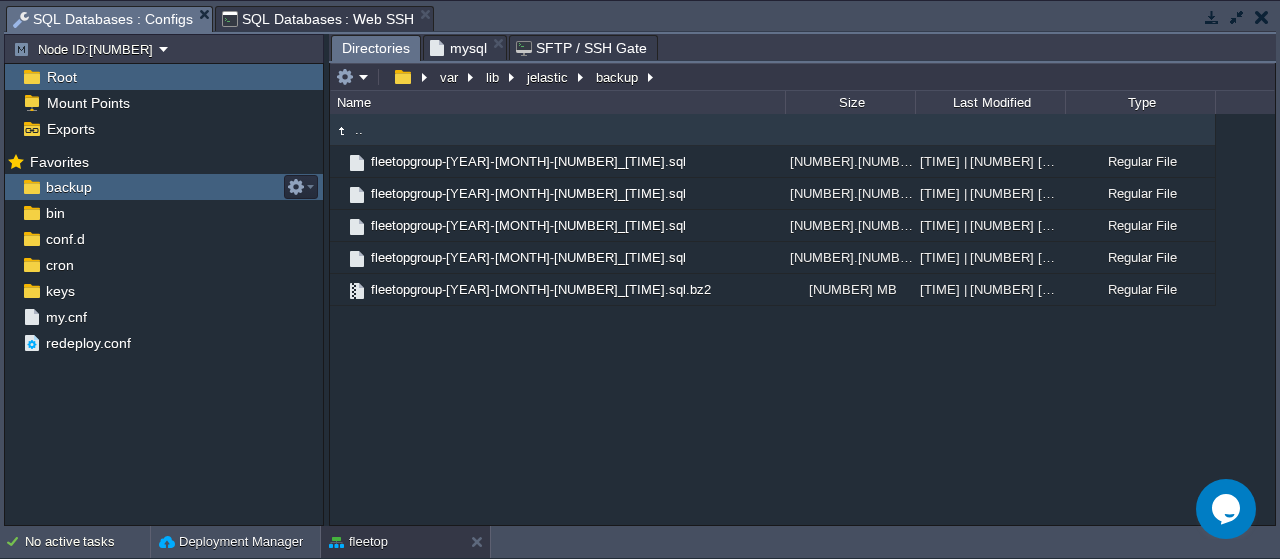 click on "backup" at bounding box center (68, 187) 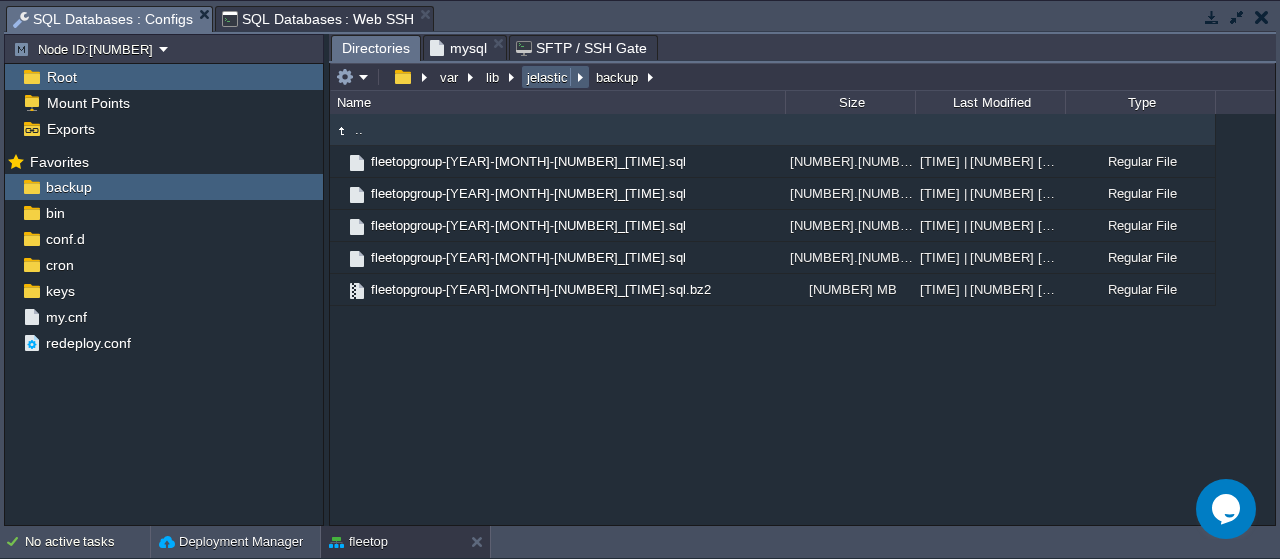 click on "jelastic" at bounding box center [548, 77] 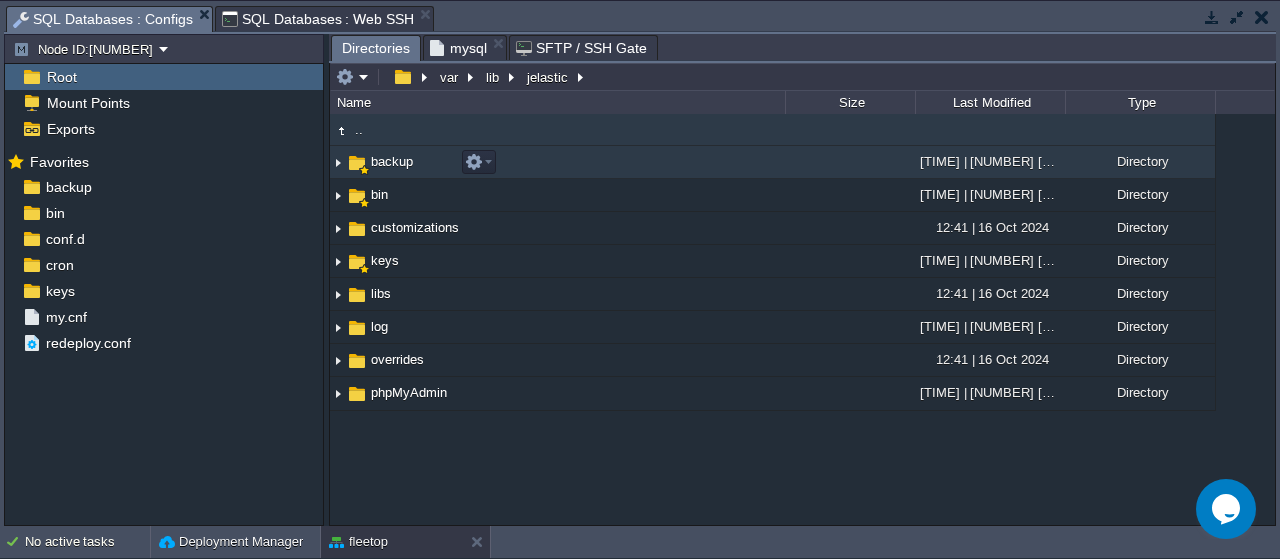 click on "backup" at bounding box center (392, 161) 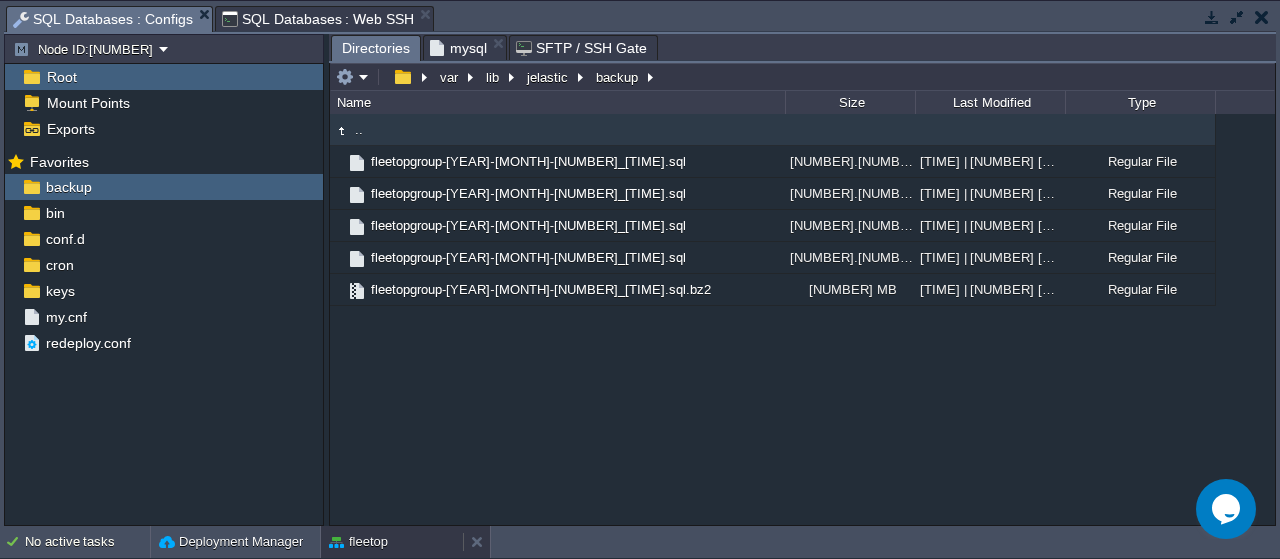 click on "fleetop" at bounding box center (358, 542) 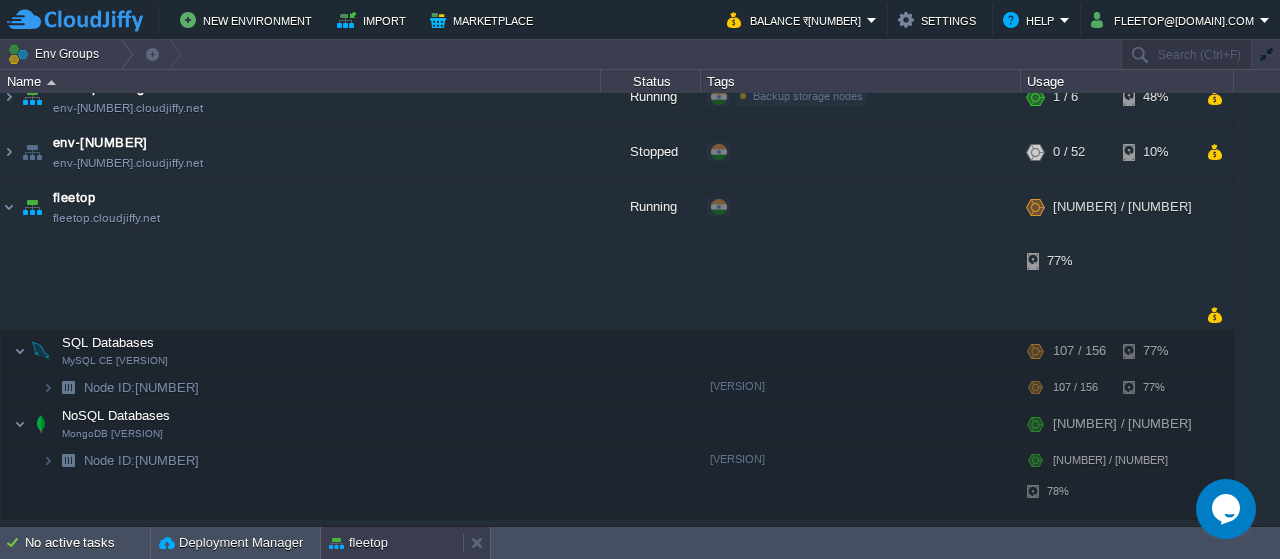 click on "fleetop" at bounding box center (392, 543) 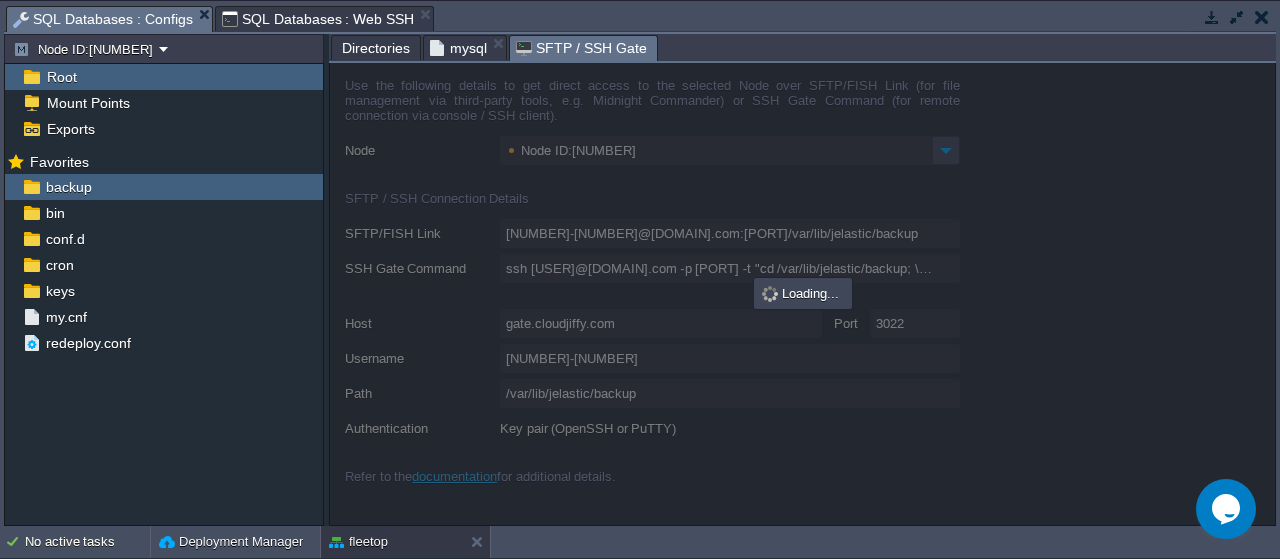 click on "SFTP / SSH Gate" at bounding box center (581, 48) 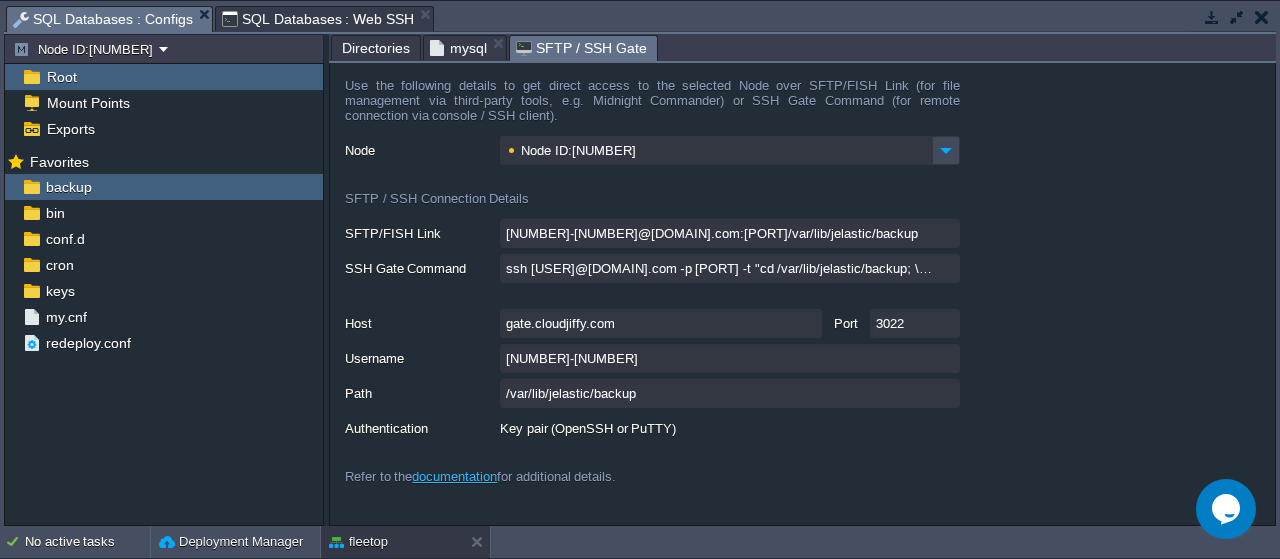 click on "mysql" at bounding box center (458, 48) 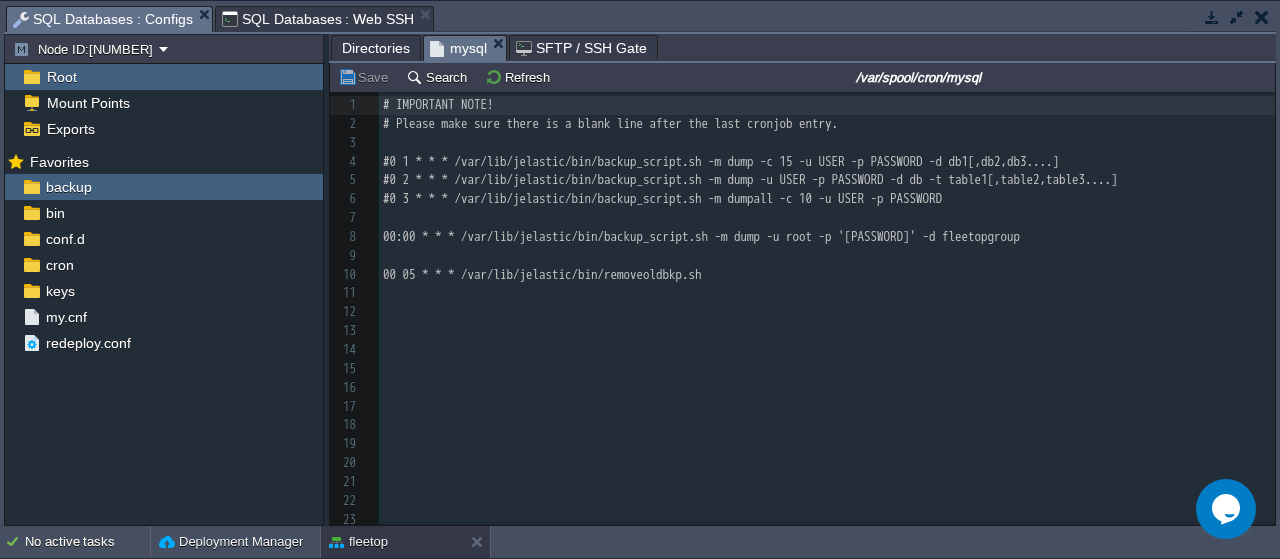 click on "SQL Databases : Web SSH" at bounding box center [318, 19] 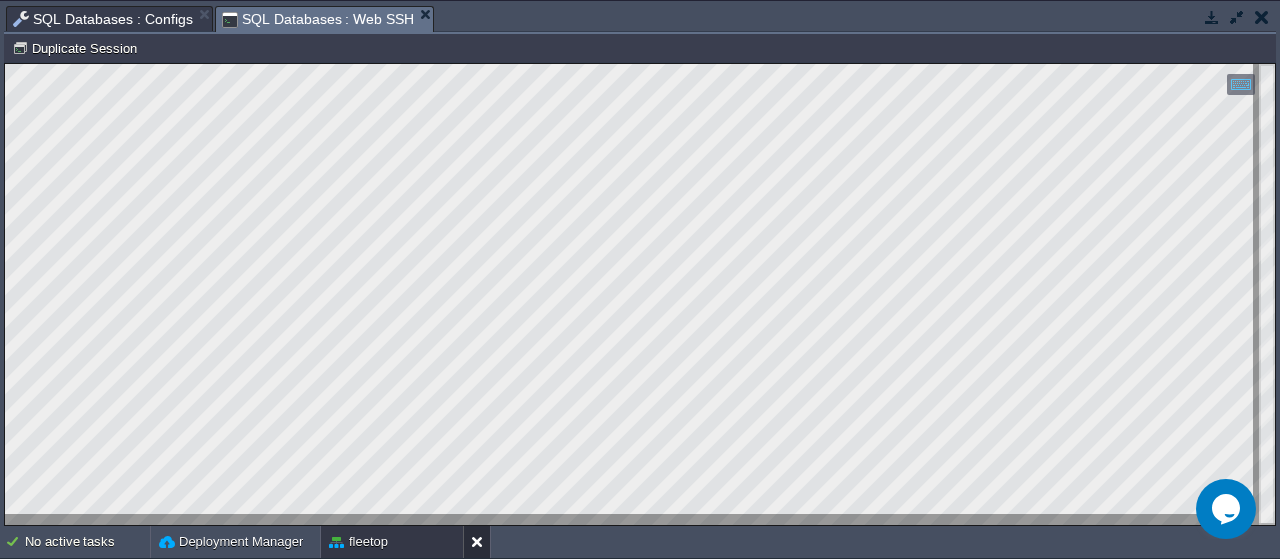 click at bounding box center [476, 542] 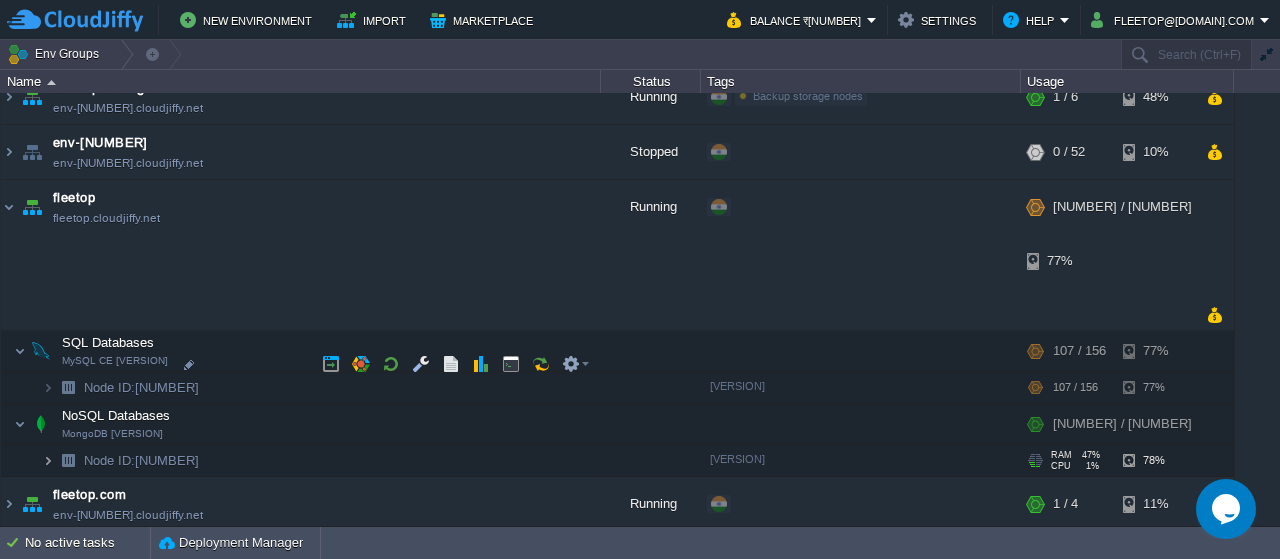 click at bounding box center [48, 460] 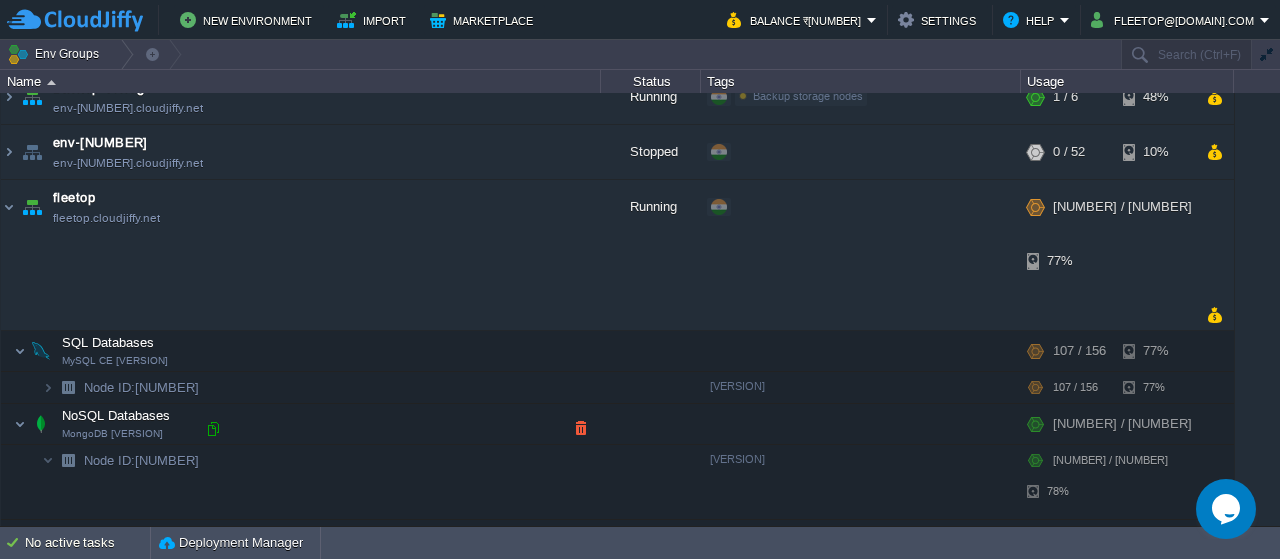 click at bounding box center (213, 429) 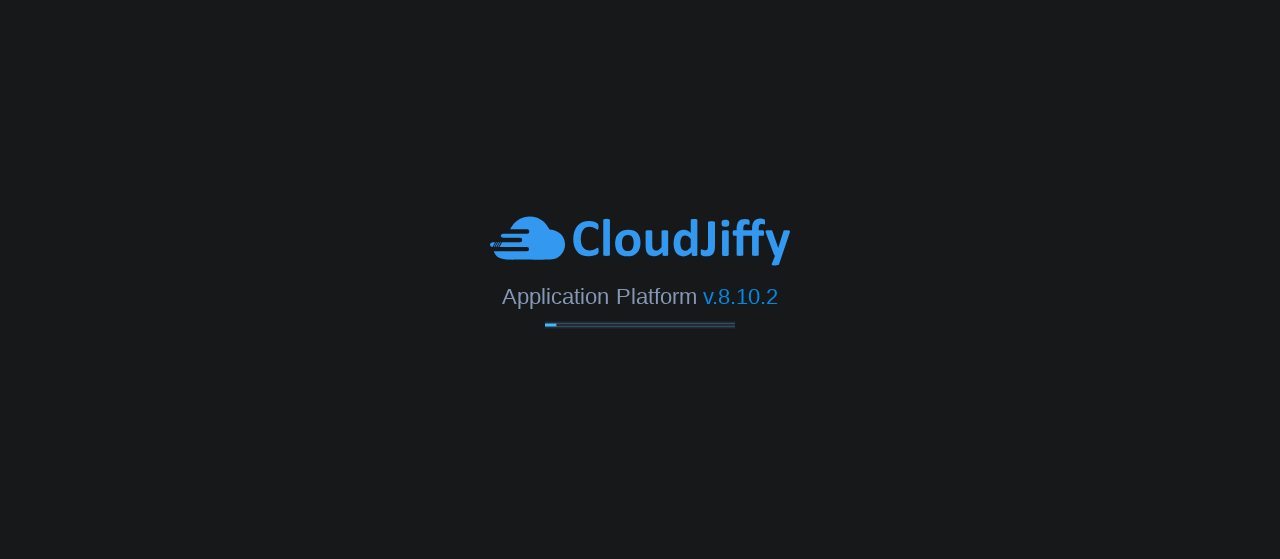 scroll, scrollTop: 0, scrollLeft: 0, axis: both 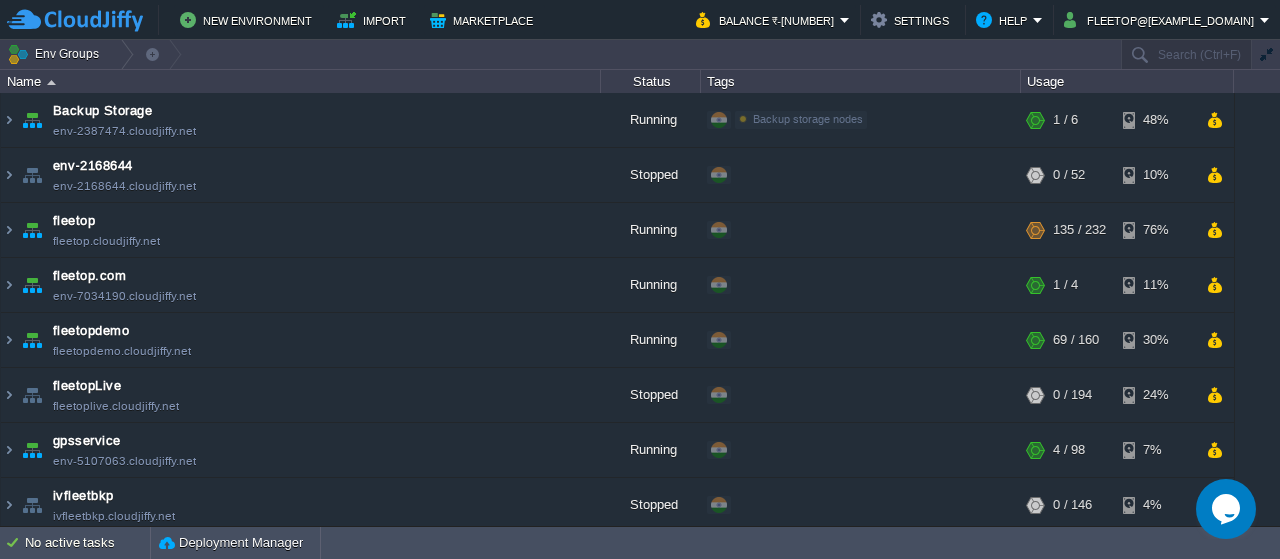 click on "Backup Storage env-2387474.cloudjiffy.net Running                                                                                                                                 Backup storage nodes                           Edit                                                                                                                                                            RAM                 3%                                         CPU                 0%                             1 / 6                    48%       env-2168644 env-2168644.cloudjiffy.net Stopped                                 + Add to Env Group                                                                                                                                                            RAM                 0%                                         CPU                 0%                             0 / 52                    10%       fleetop fleetop.cloudjiffy.net Running                                     RAM" at bounding box center [617, 368] 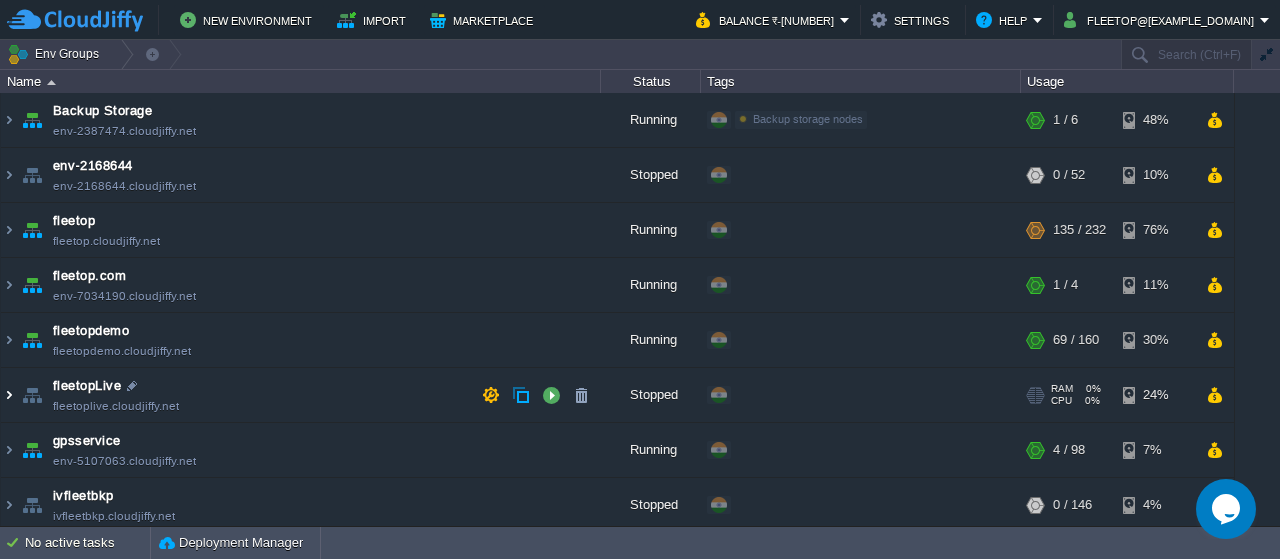 click at bounding box center (9, 395) 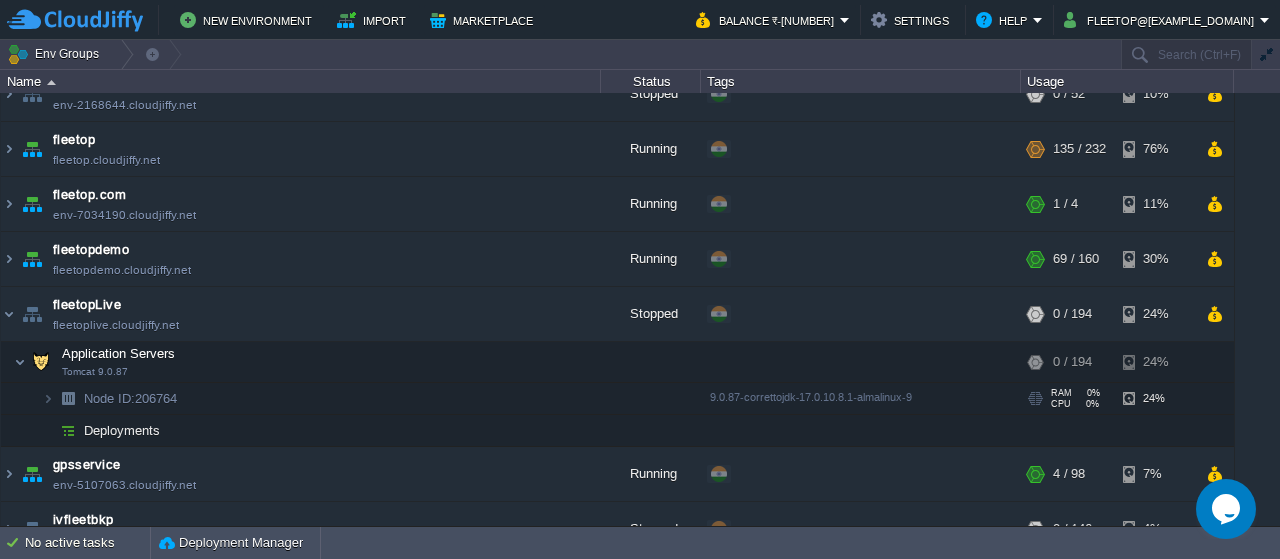 scroll, scrollTop: 120, scrollLeft: 0, axis: vertical 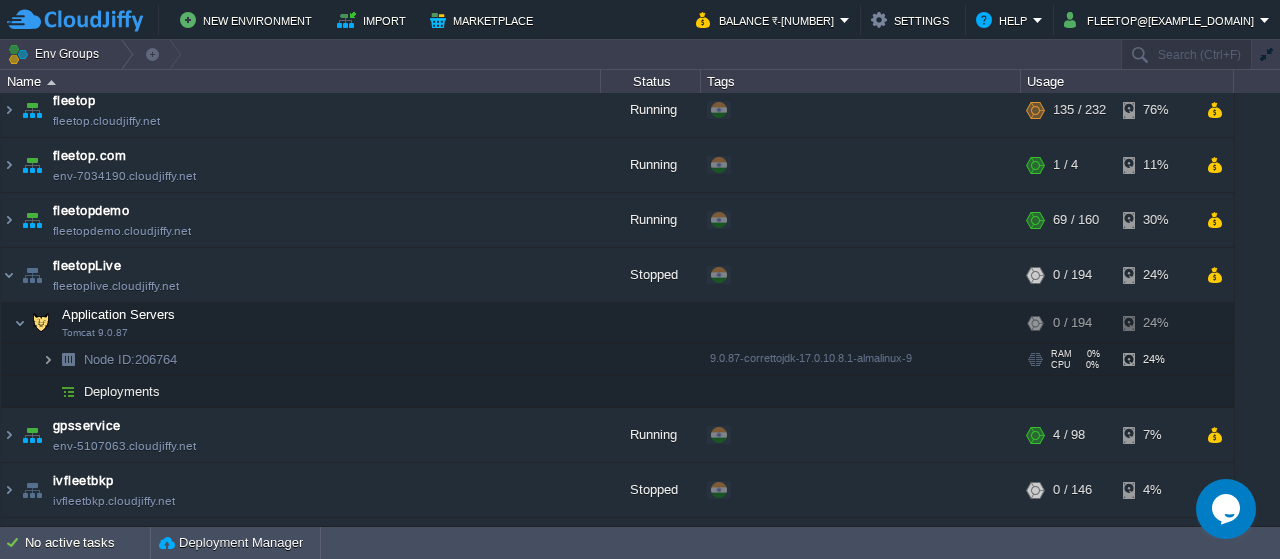 click at bounding box center (48, 359) 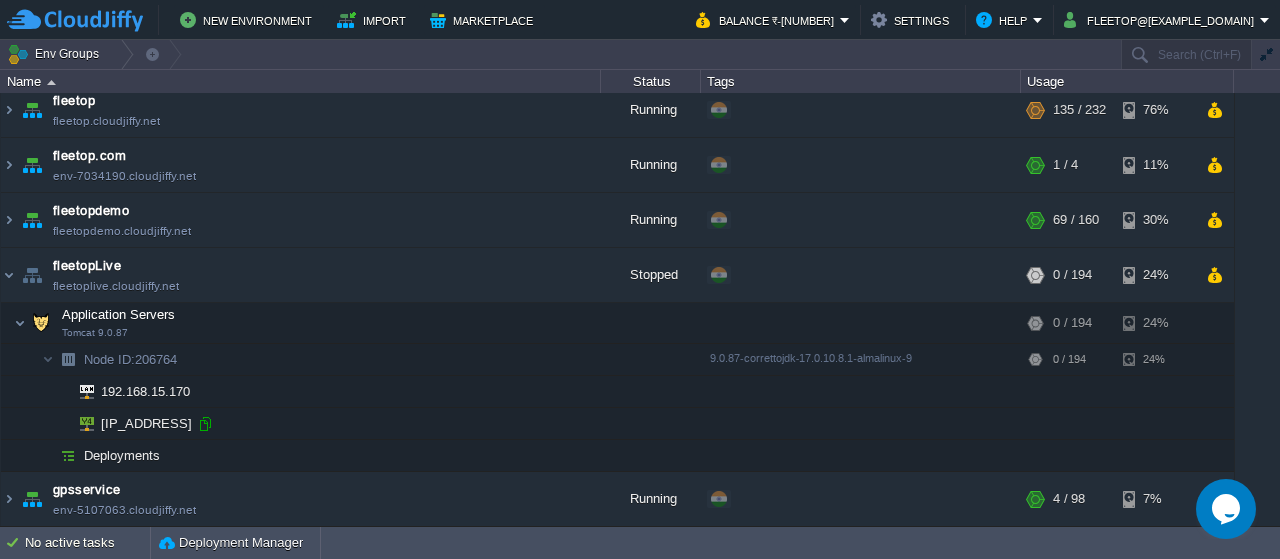 click at bounding box center (205, 424) 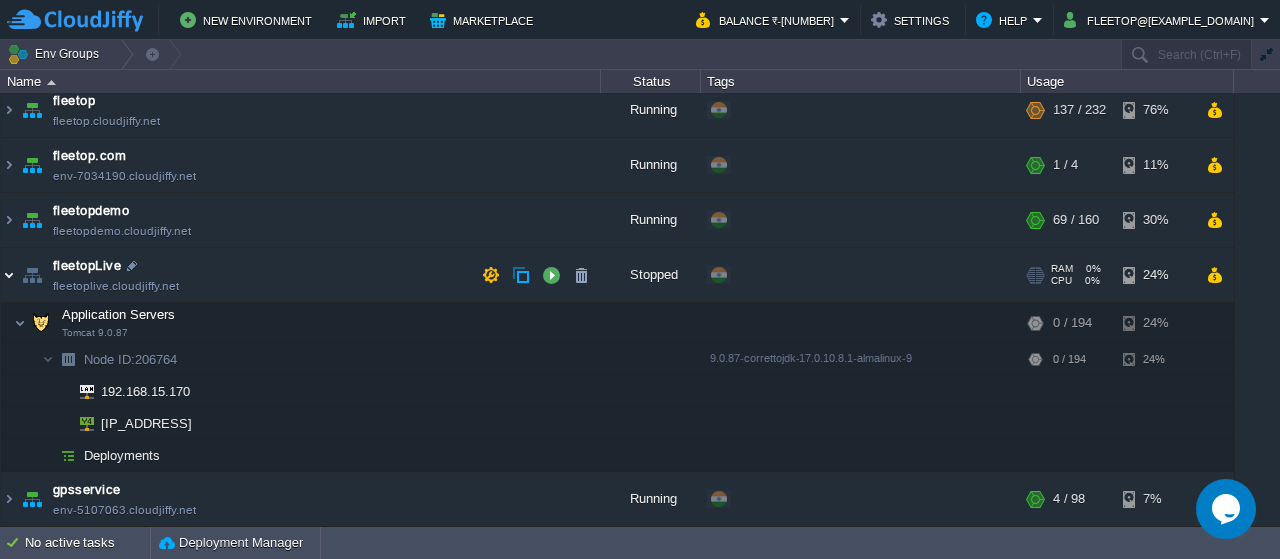click at bounding box center (9, 275) 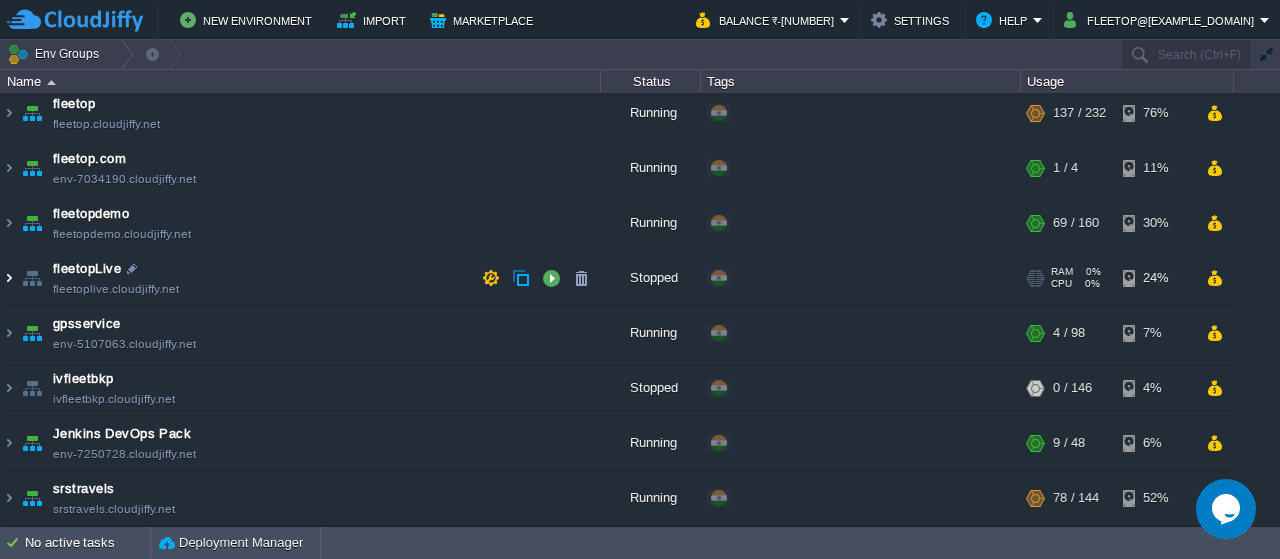 scroll, scrollTop: 117, scrollLeft: 0, axis: vertical 